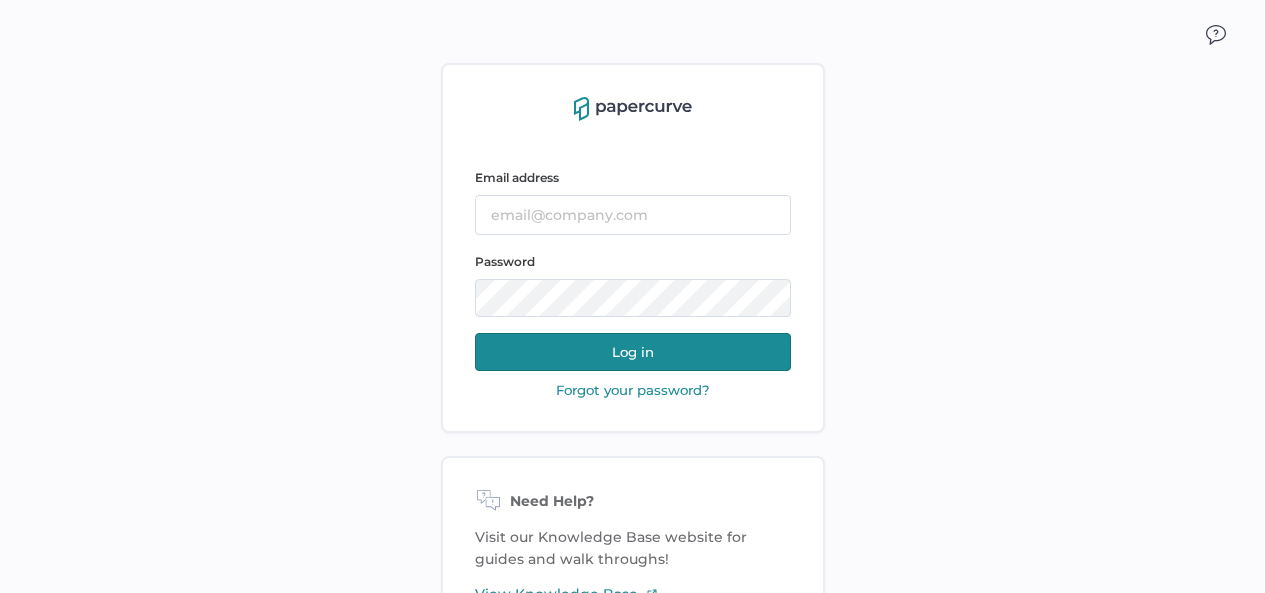 scroll, scrollTop: 0, scrollLeft: 0, axis: both 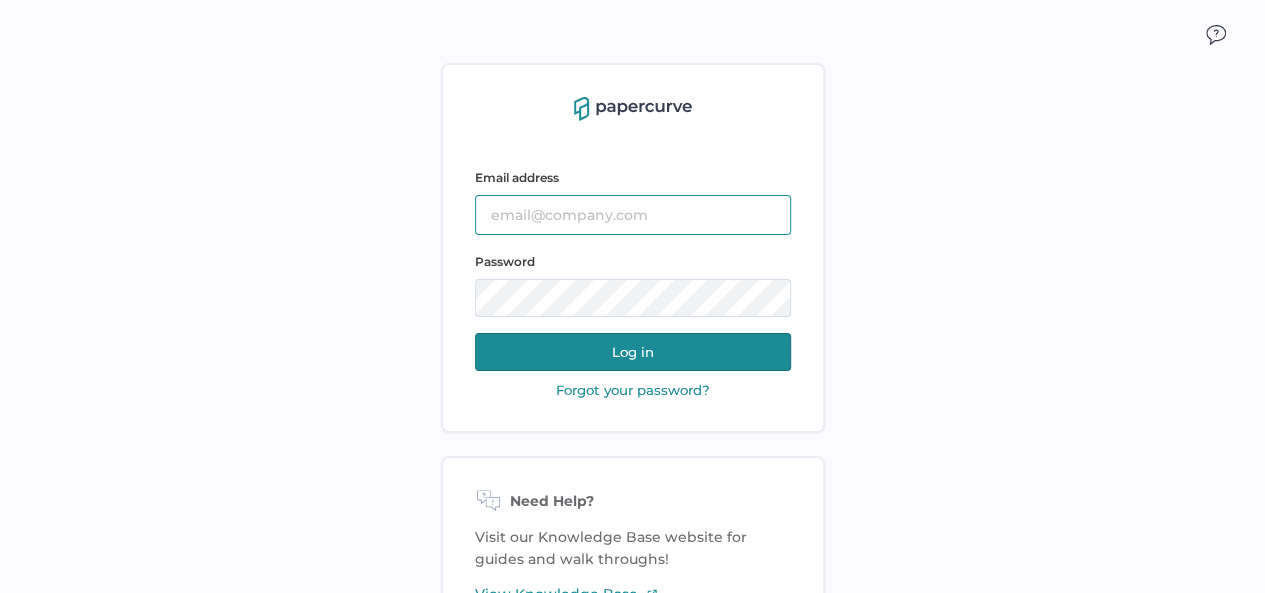 type on "[EMAIL]" 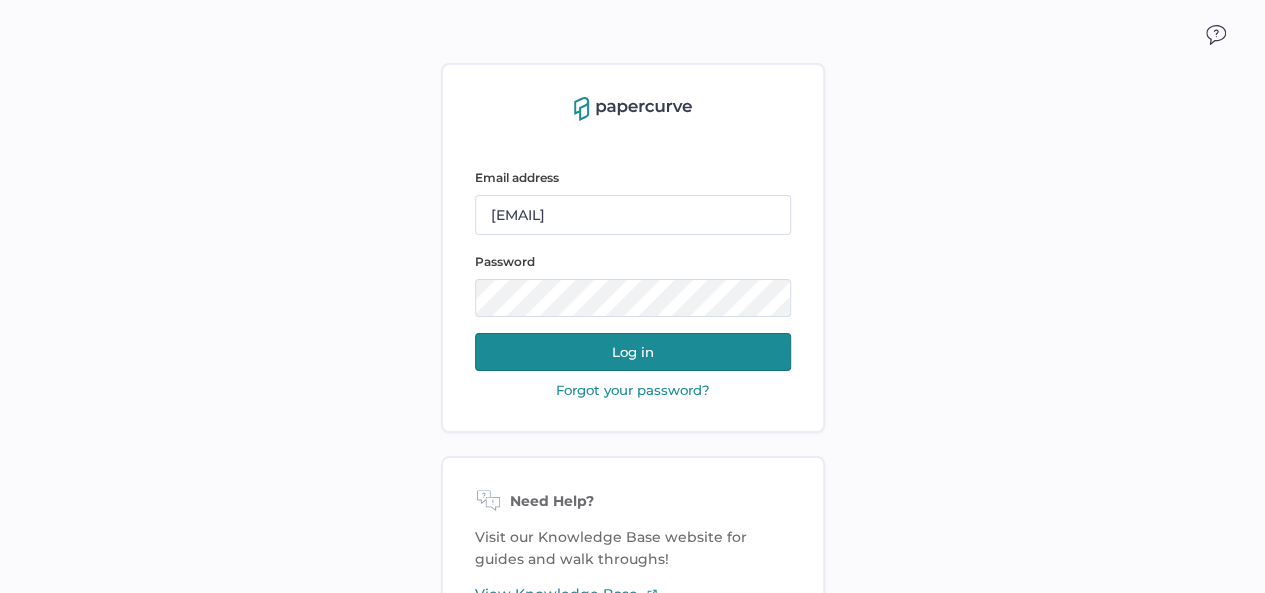 click on "Log in" at bounding box center [633, 352] 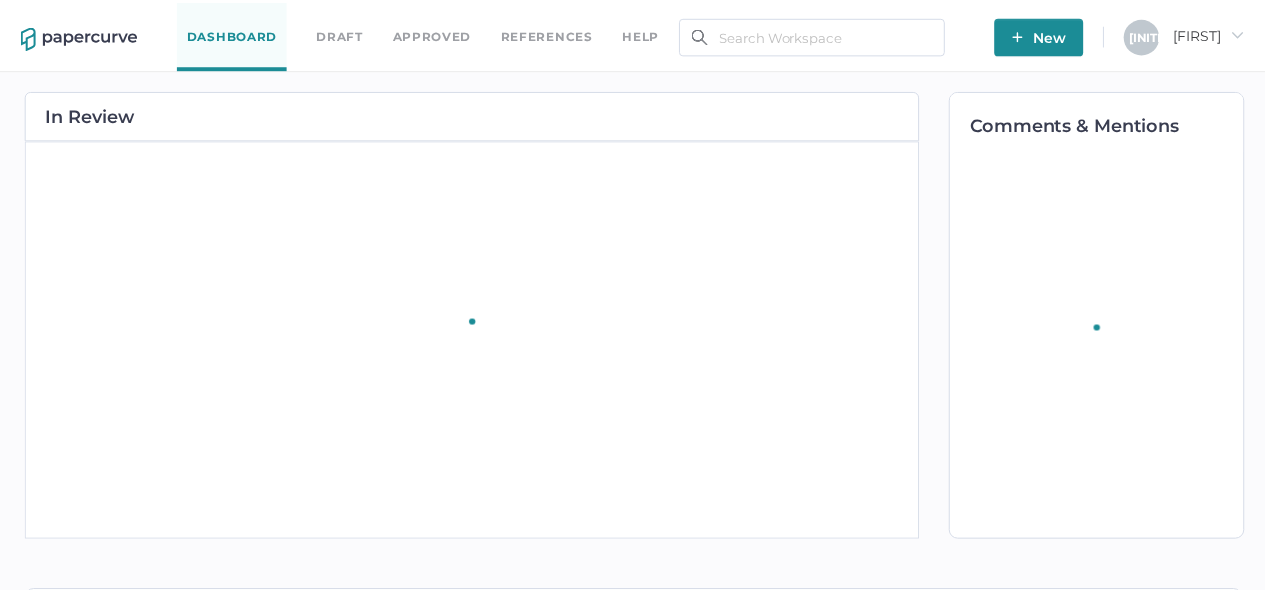 scroll, scrollTop: 0, scrollLeft: 0, axis: both 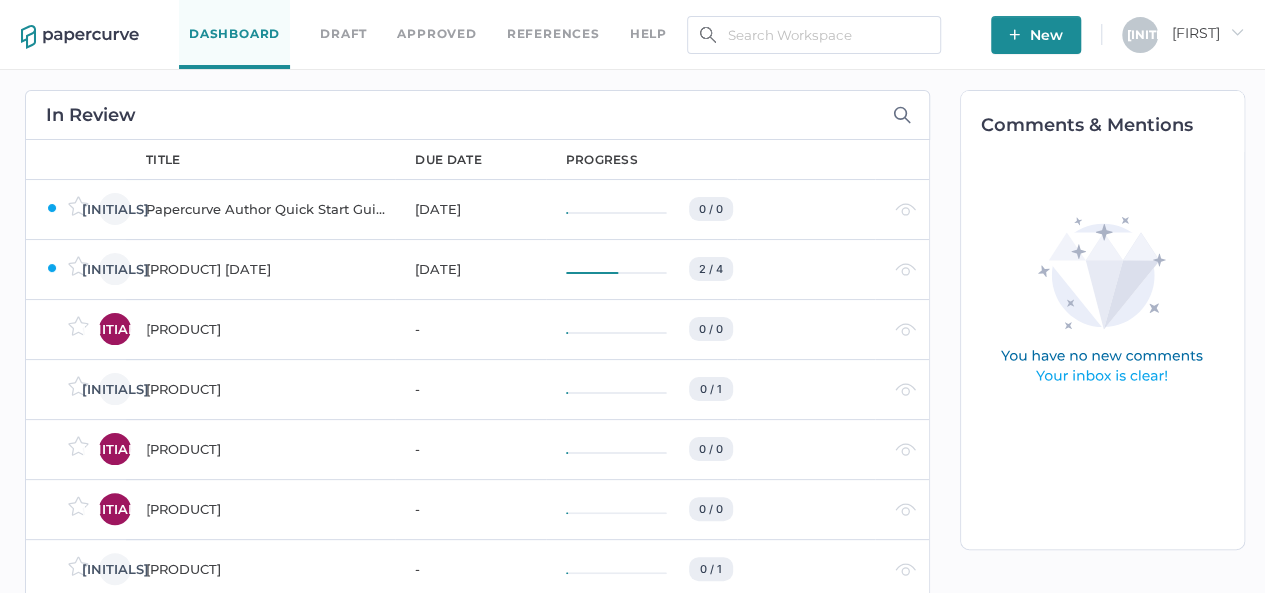 click on "Mezmito-Label-042125" at bounding box center [268, 329] 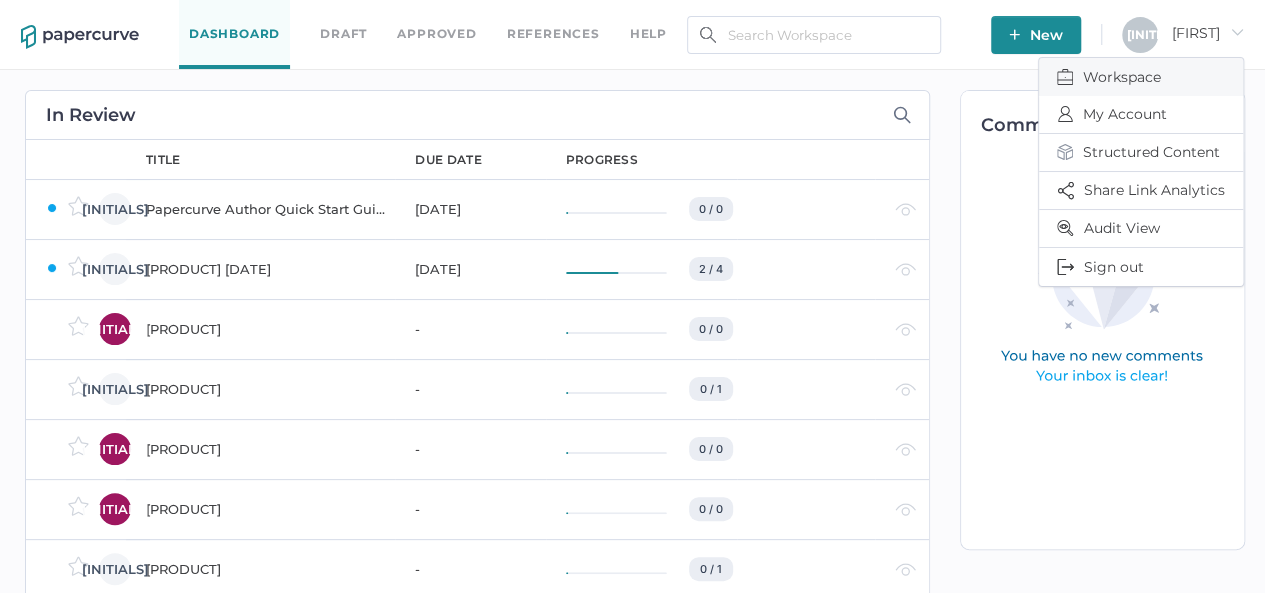 click on "Workspace" at bounding box center [1141, 77] 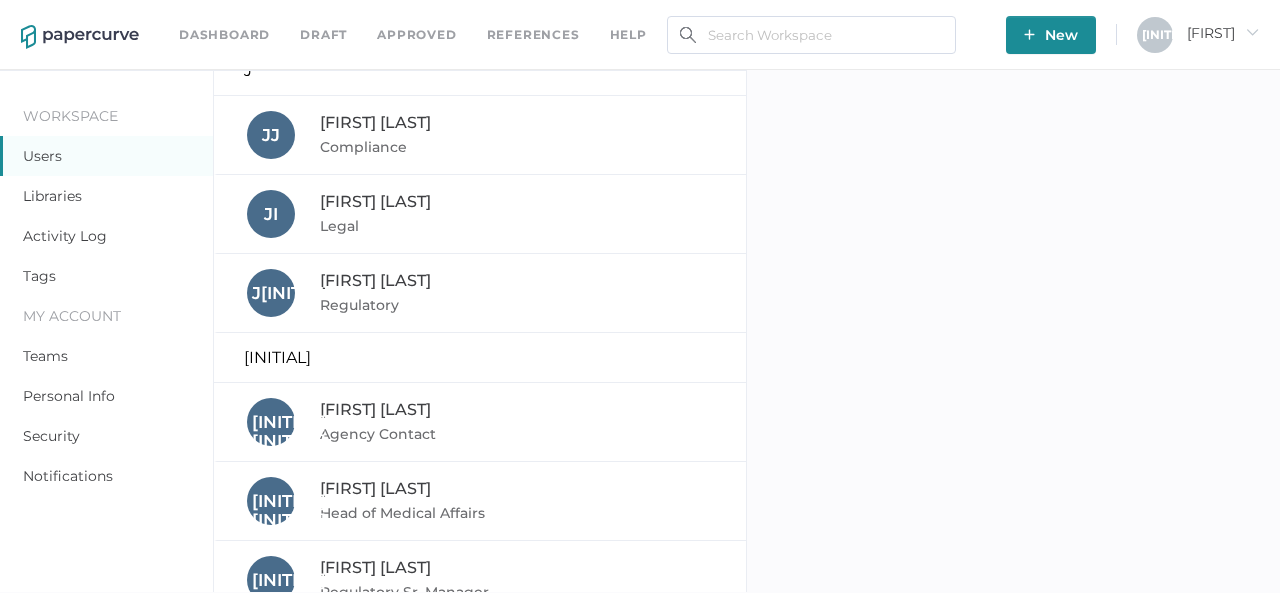 scroll, scrollTop: 0, scrollLeft: 0, axis: both 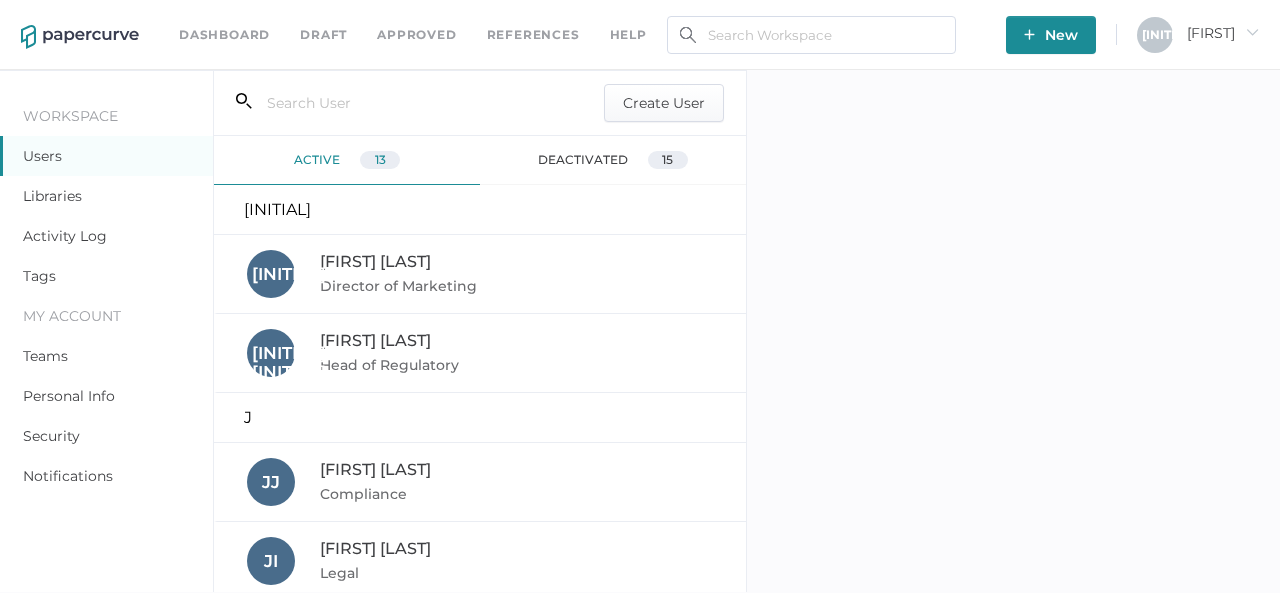 click on "Dashboard" at bounding box center (224, 35) 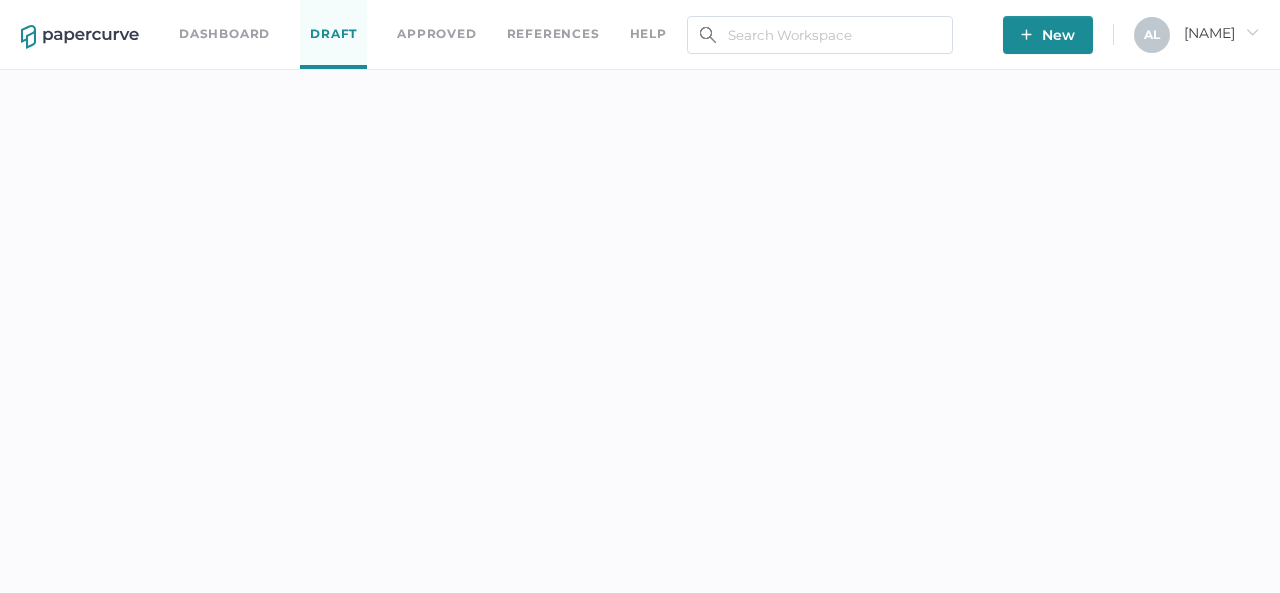 scroll, scrollTop: 0, scrollLeft: 0, axis: both 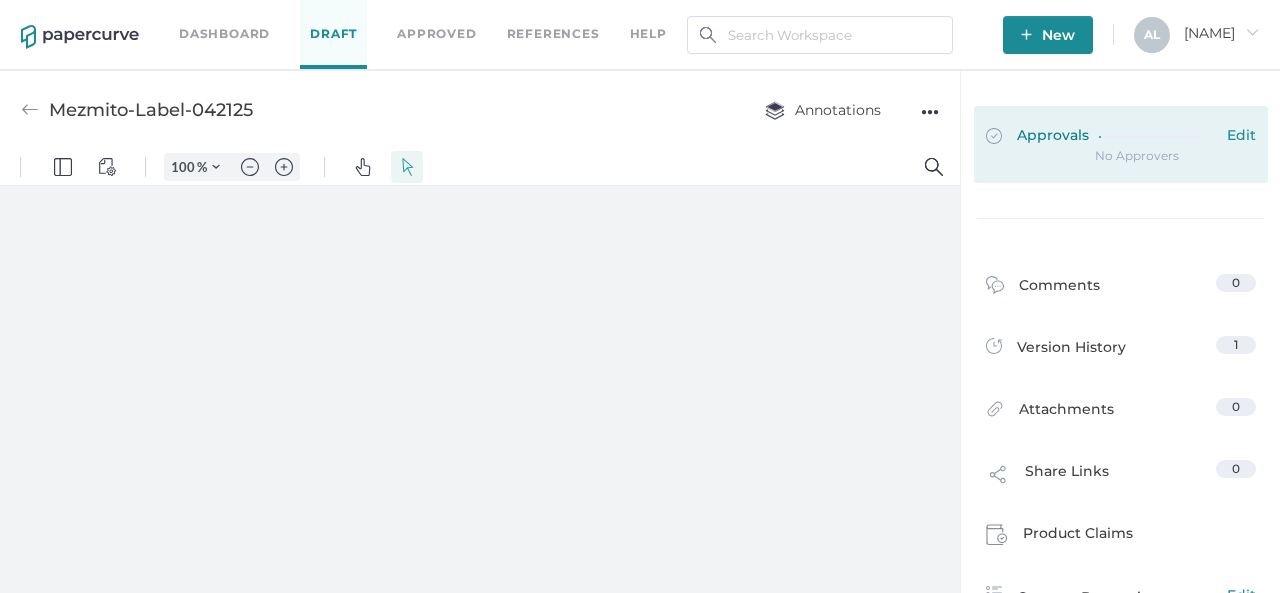 type on "50" 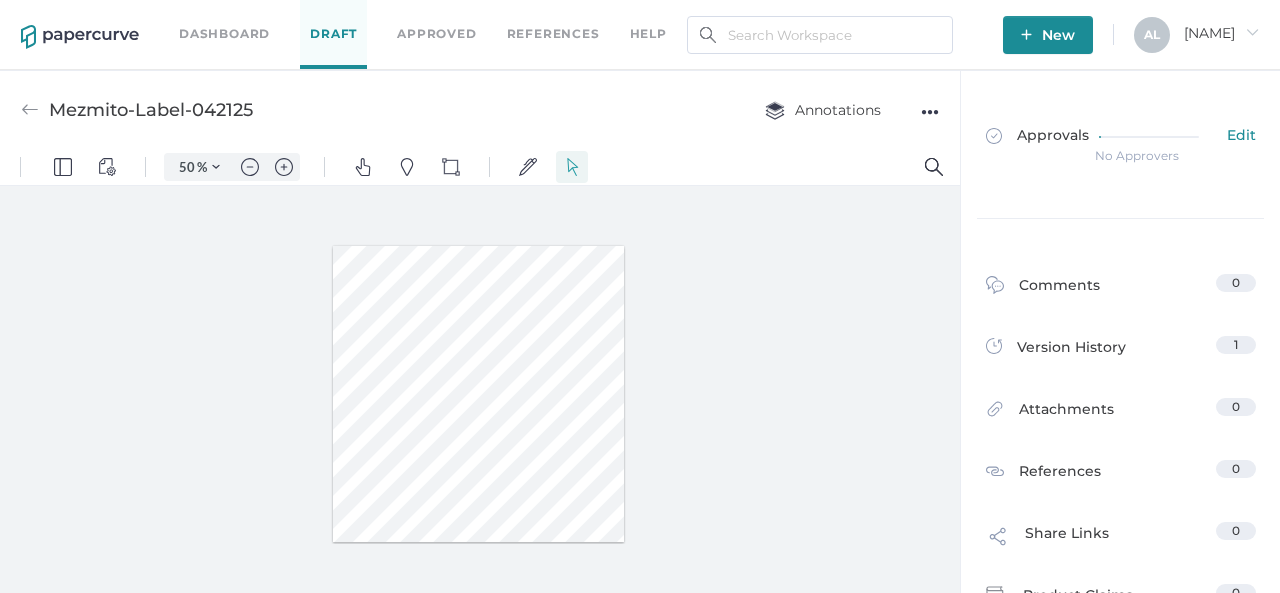 click on "Dashboard" at bounding box center [224, 34] 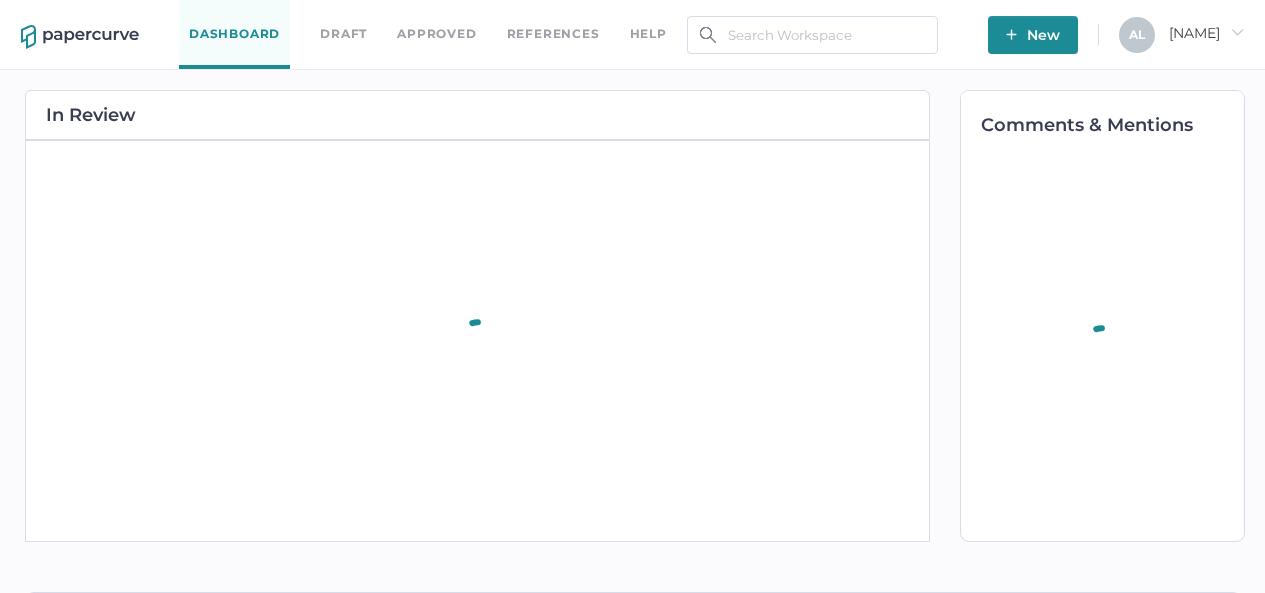 scroll, scrollTop: 0, scrollLeft: 0, axis: both 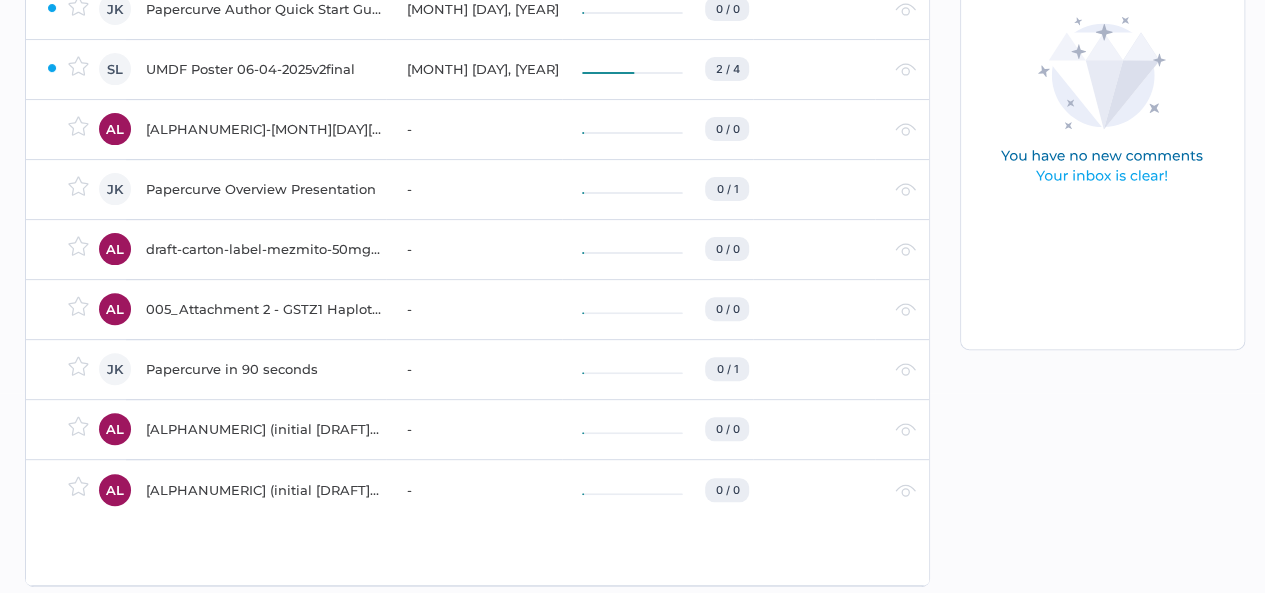 click on "draft-carton-label-mezmito-50mg-ml" at bounding box center (264, 249) 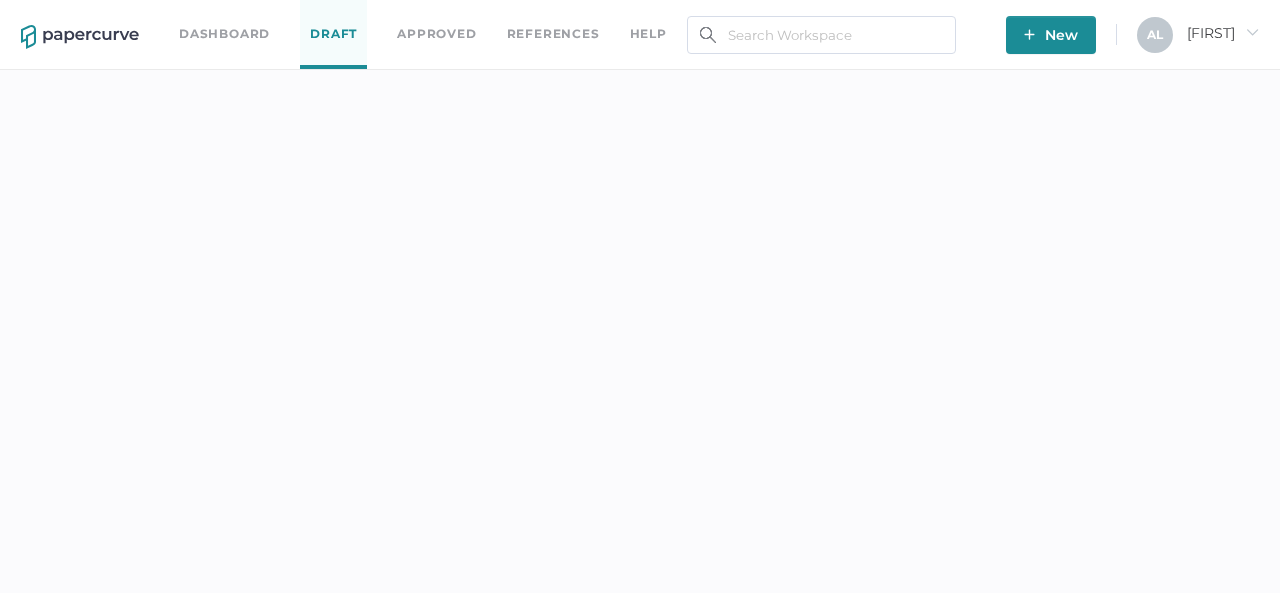scroll, scrollTop: 0, scrollLeft: 0, axis: both 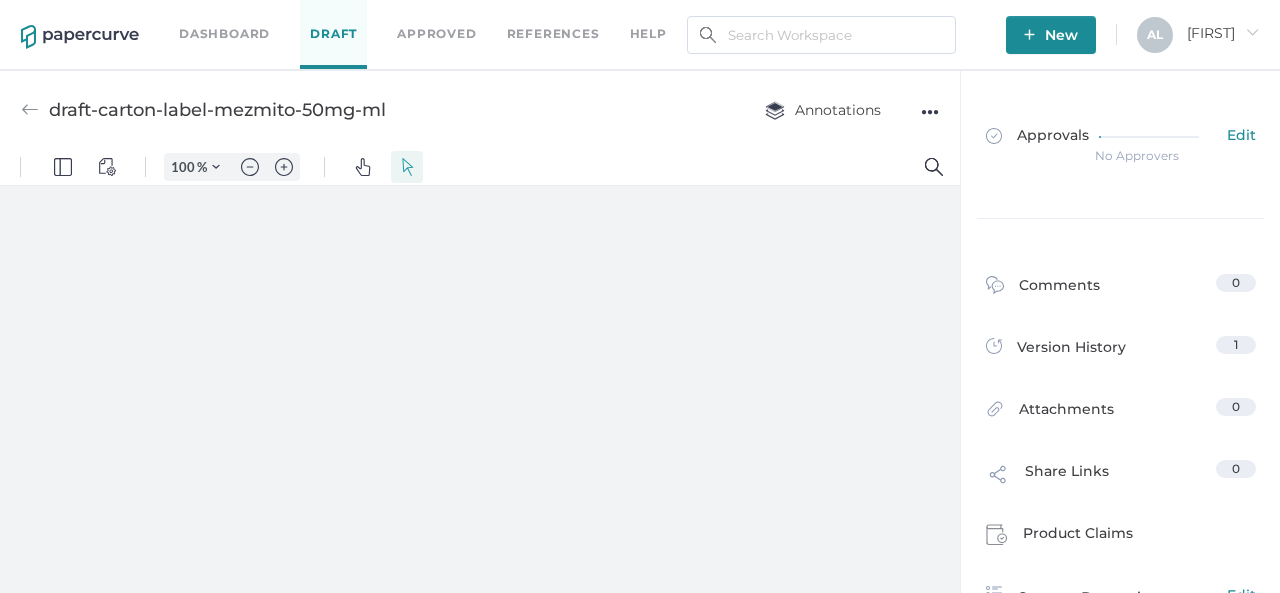 type on "50" 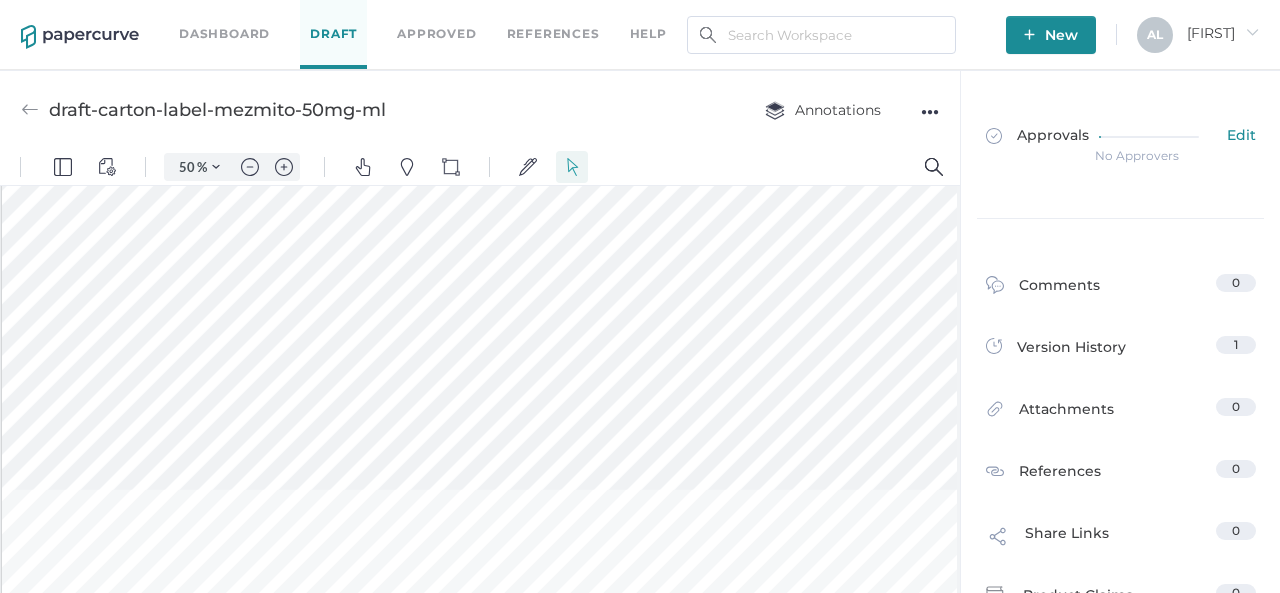 scroll, scrollTop: 401, scrollLeft: 0, axis: vertical 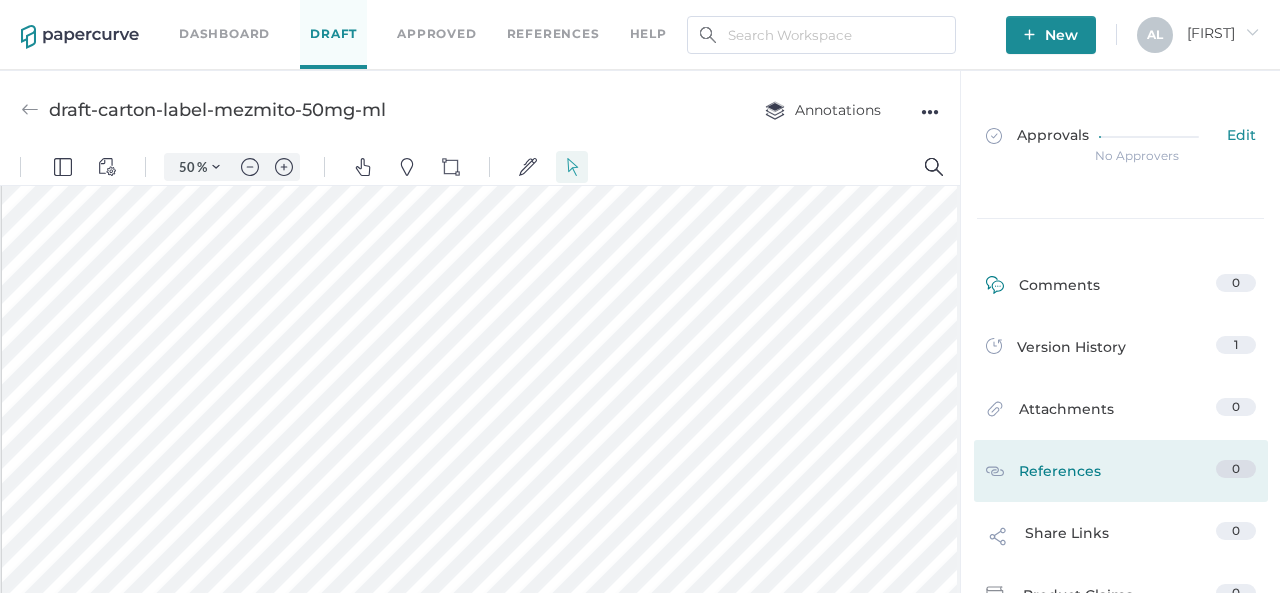 click on "Comments" at bounding box center [1043, 289] 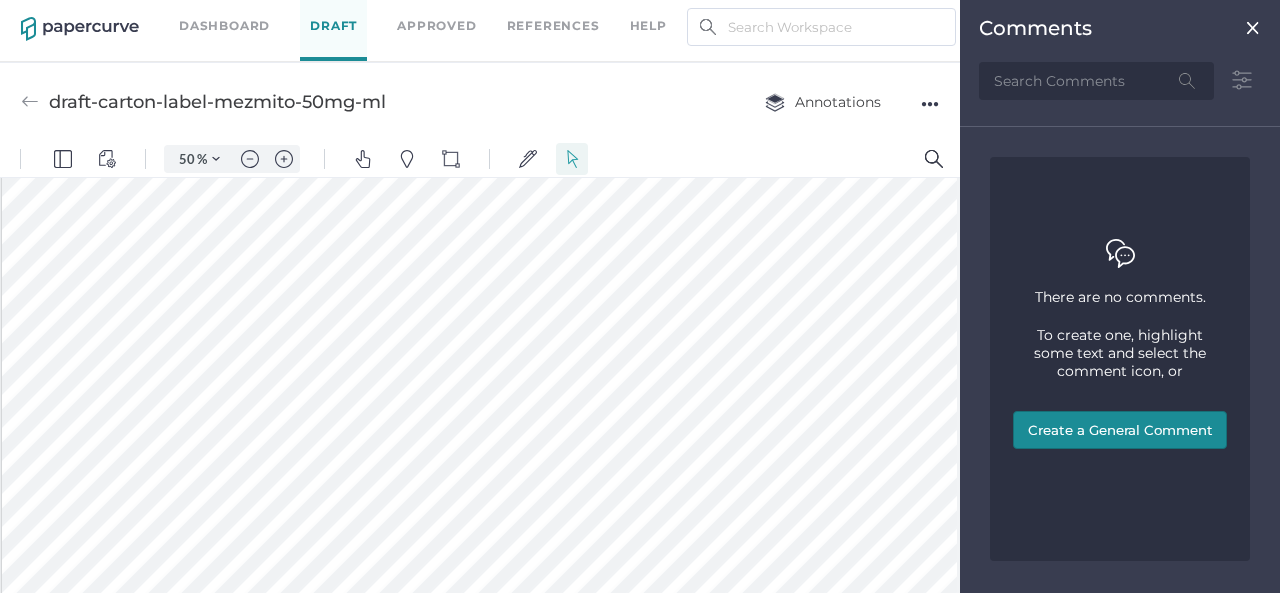 click at bounding box center (1253, 28) 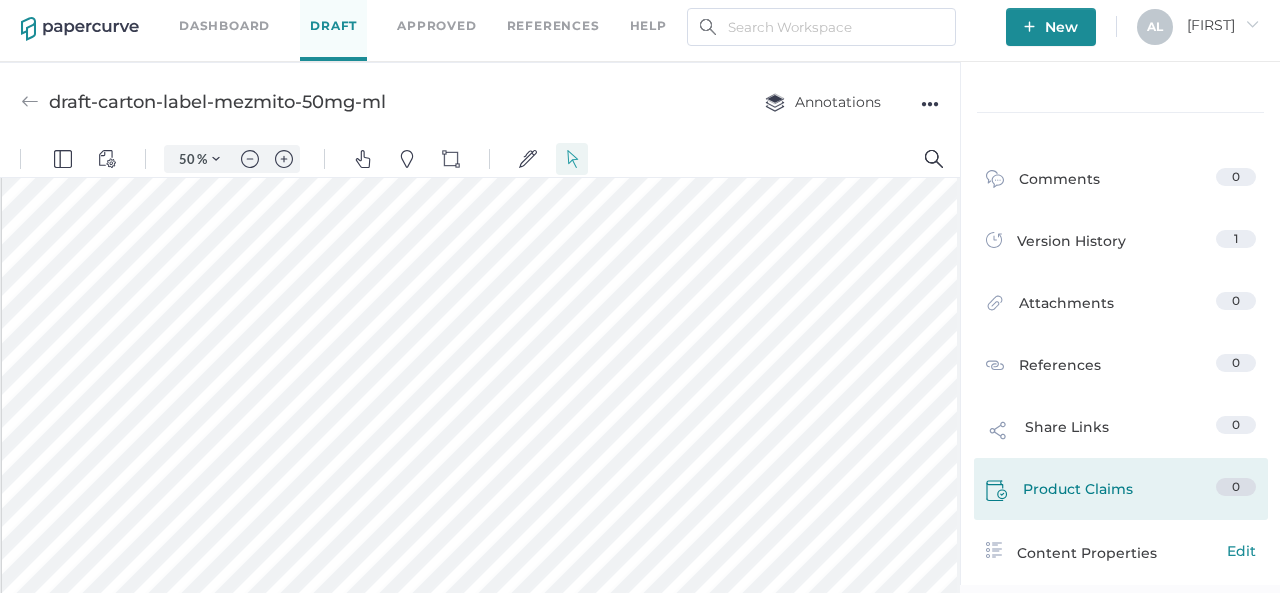scroll, scrollTop: 0, scrollLeft: 0, axis: both 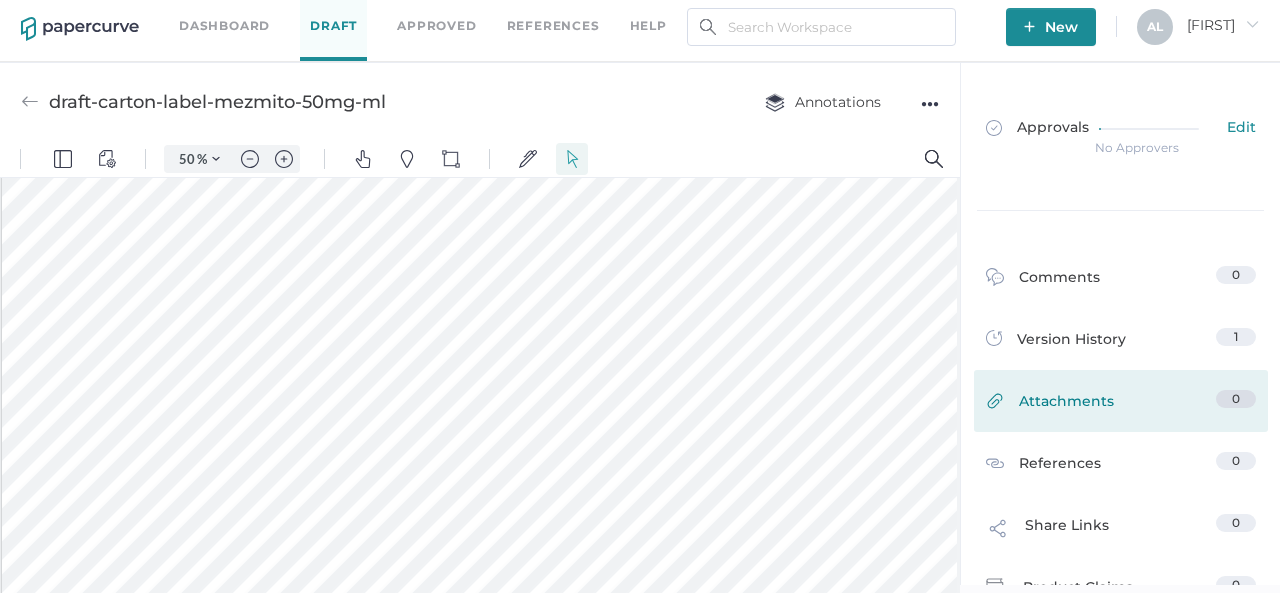 click on "Attachments" at bounding box center [1050, 405] 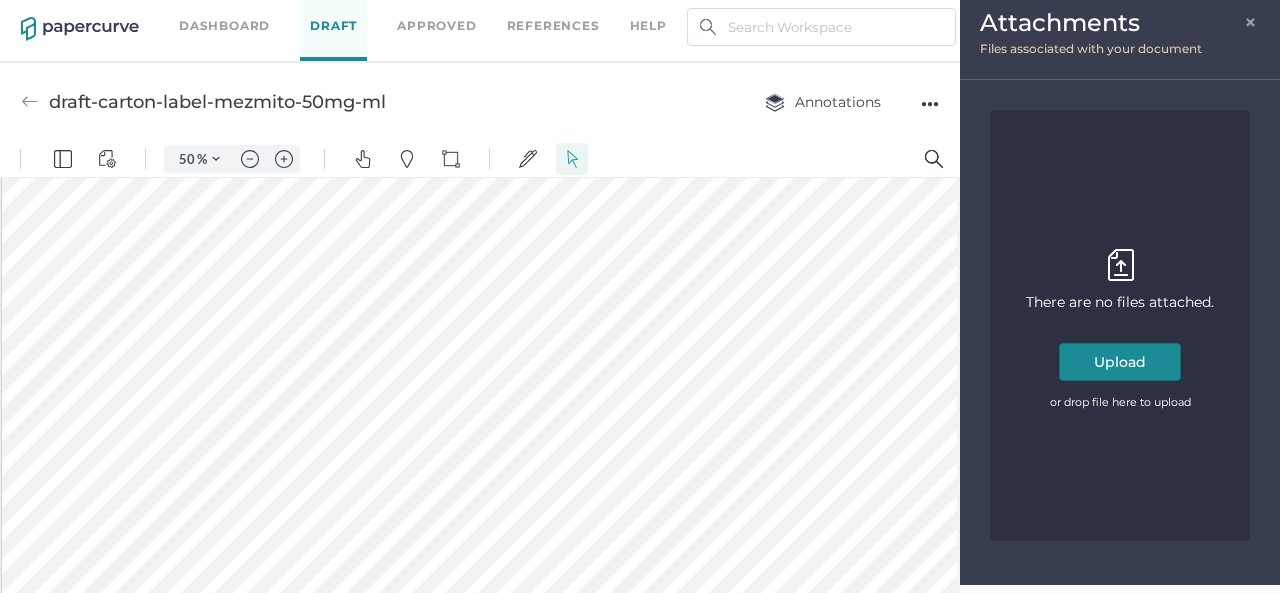click on "Attachments ×" at bounding box center (1120, 24) 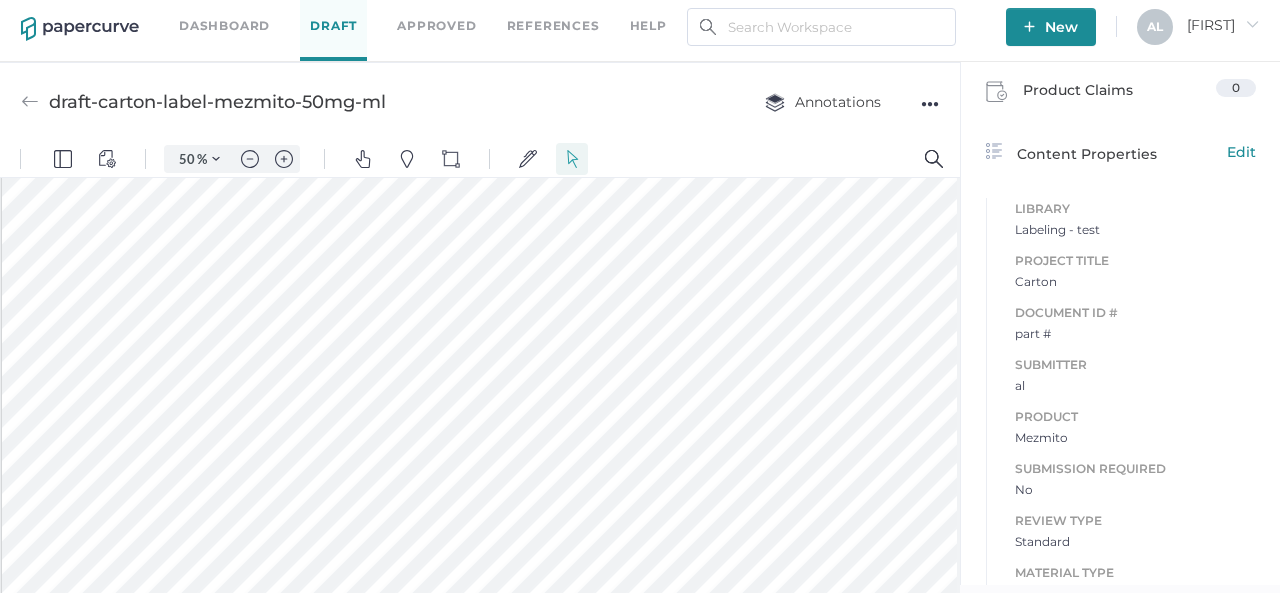 scroll, scrollTop: 500, scrollLeft: 0, axis: vertical 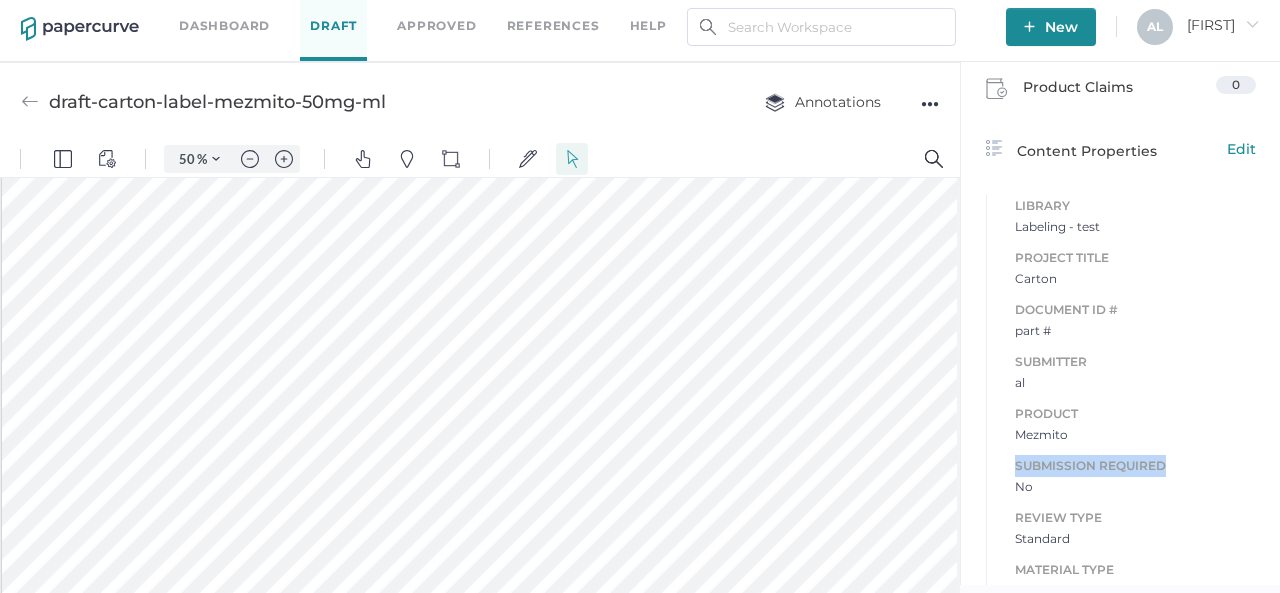 drag, startPoint x: 1008, startPoint y: 463, endPoint x: 1115, endPoint y: 480, distance: 108.34205 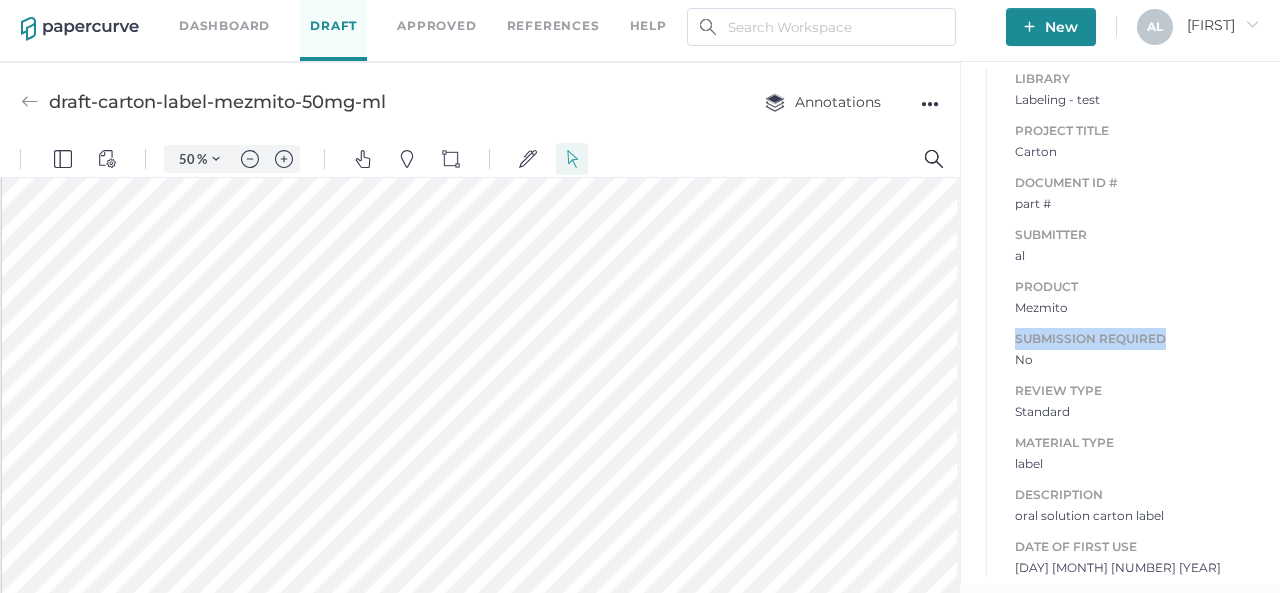 scroll, scrollTop: 628, scrollLeft: 0, axis: vertical 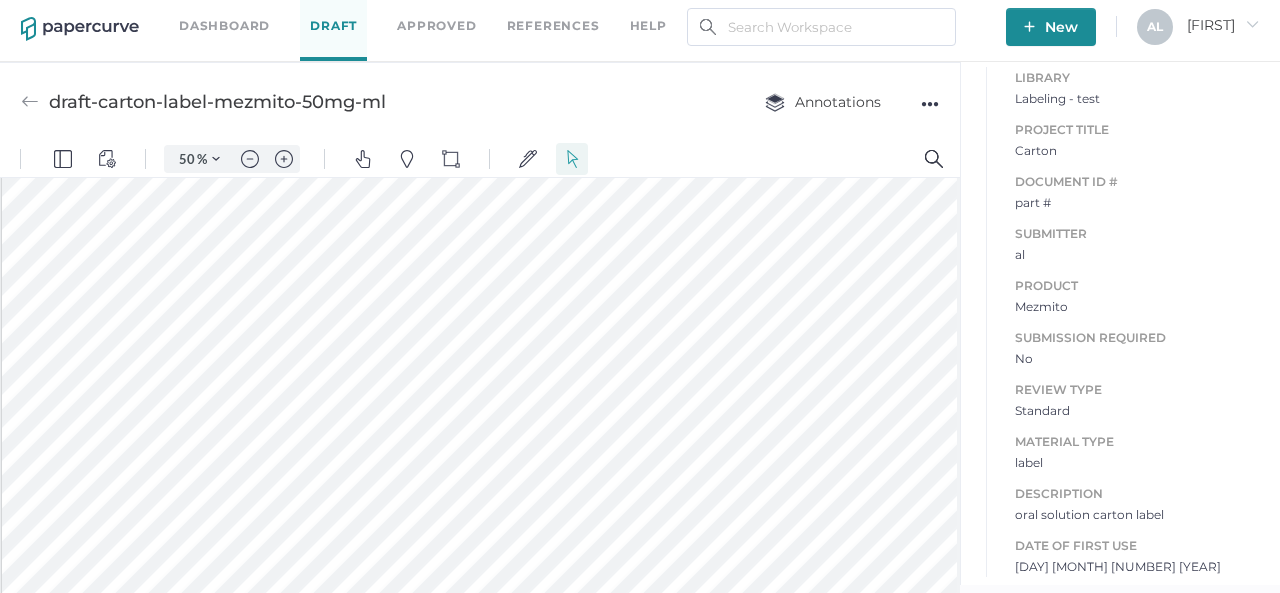 click on "label" at bounding box center [1135, 463] 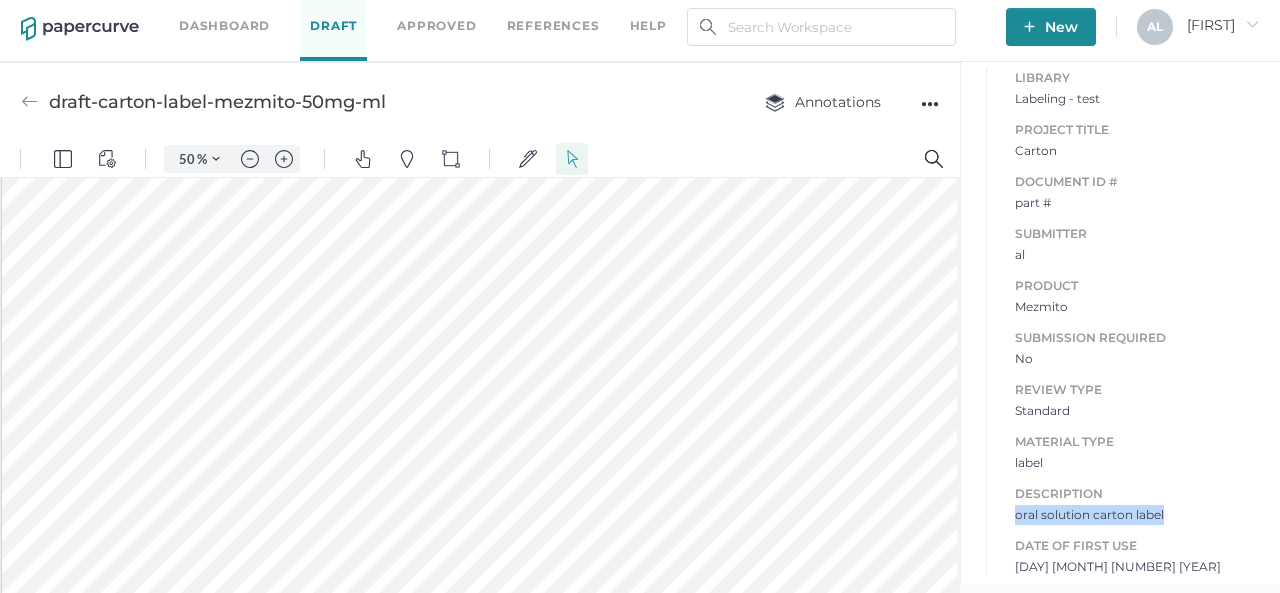 drag, startPoint x: 1006, startPoint y: 510, endPoint x: 1160, endPoint y: 515, distance: 154.08115 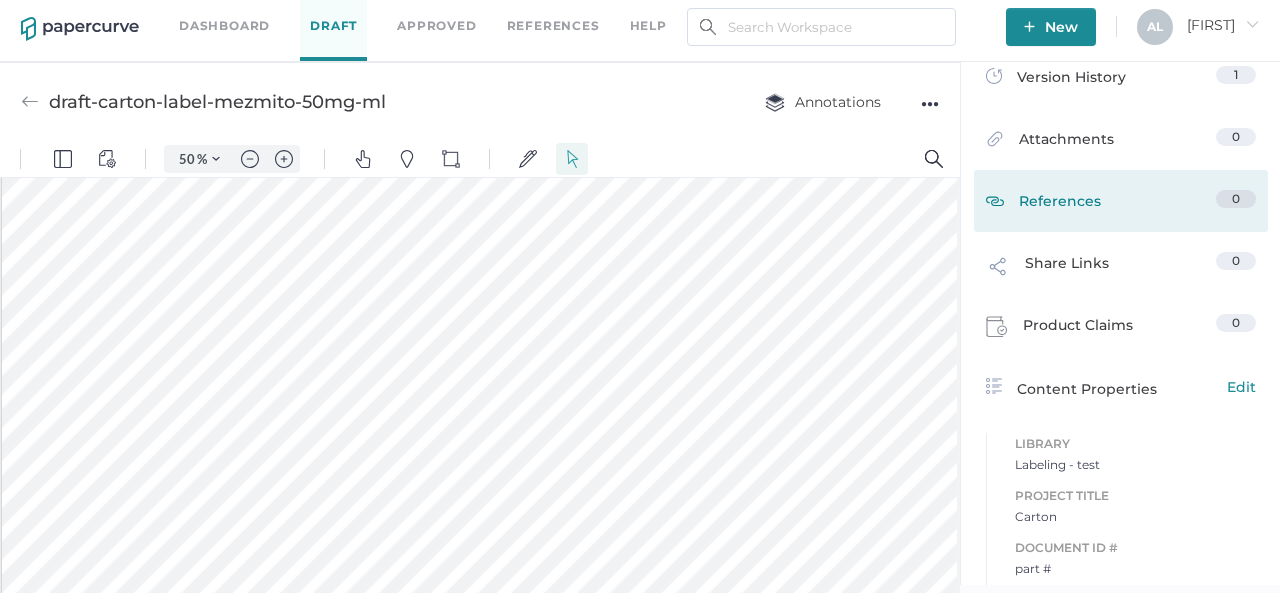 scroll, scrollTop: 428, scrollLeft: 0, axis: vertical 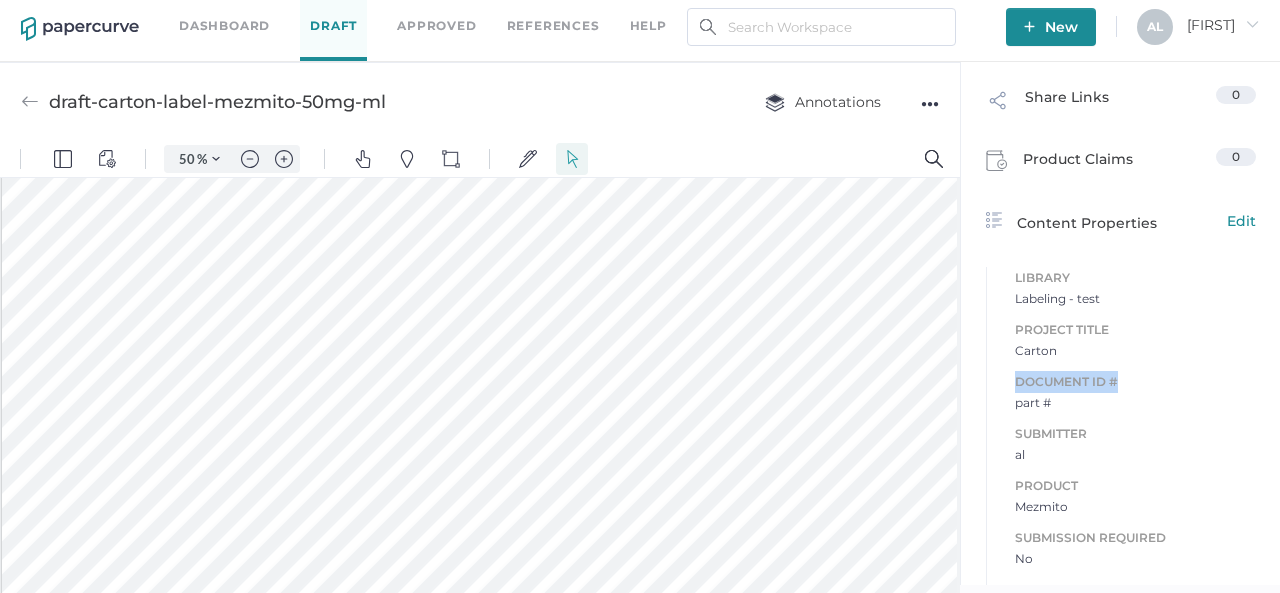 drag, startPoint x: 1009, startPoint y: 377, endPoint x: 1116, endPoint y: 379, distance: 107.01869 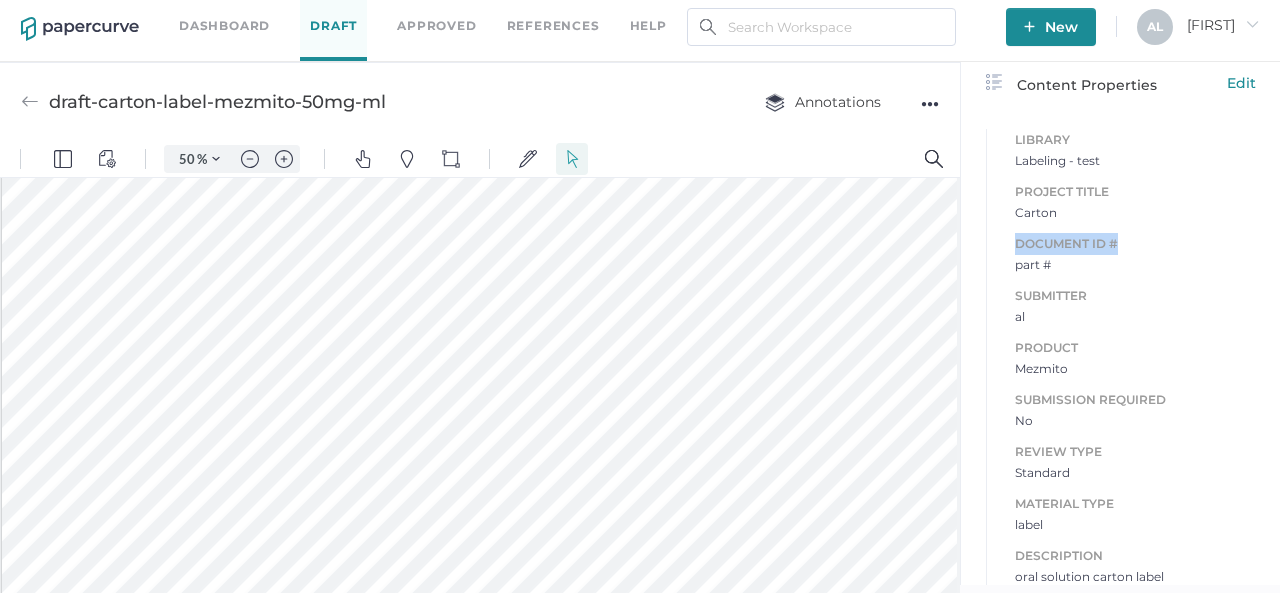 scroll, scrollTop: 628, scrollLeft: 0, axis: vertical 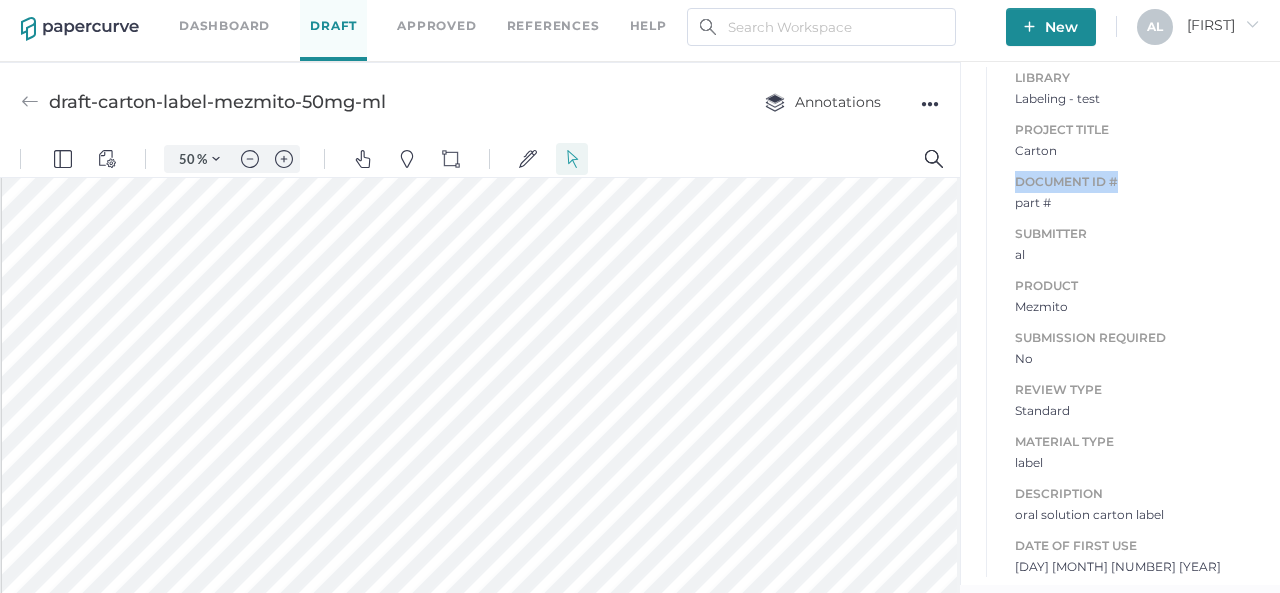 click on "Approved" at bounding box center (436, 26) 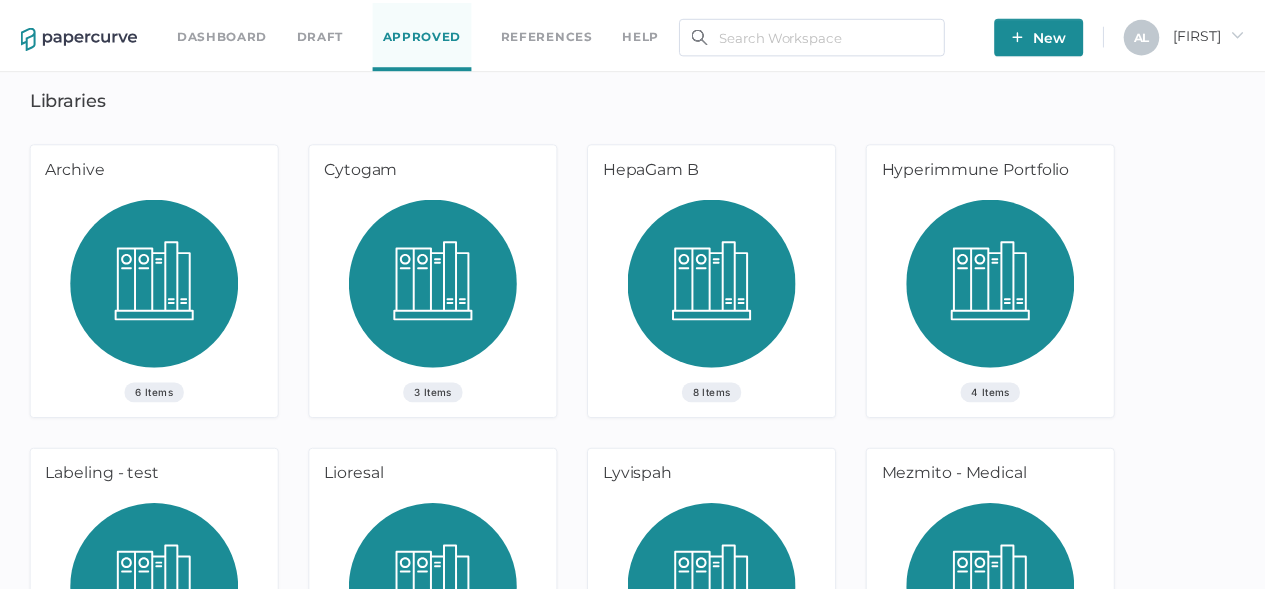 scroll, scrollTop: 0, scrollLeft: 0, axis: both 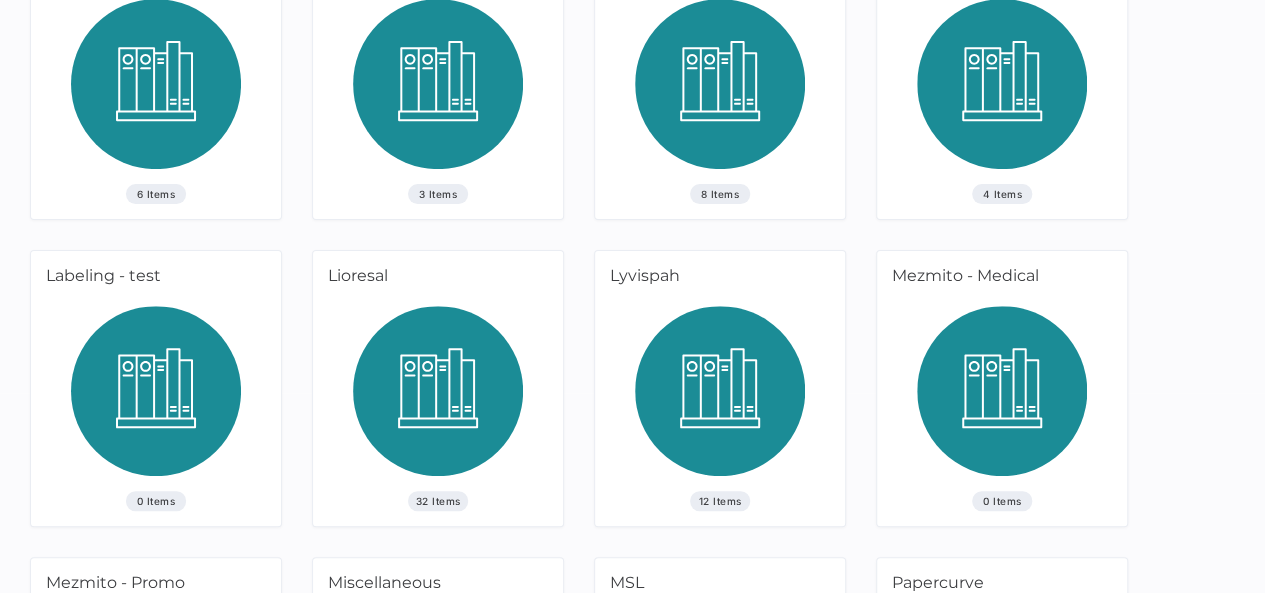 click at bounding box center (1002, 398) 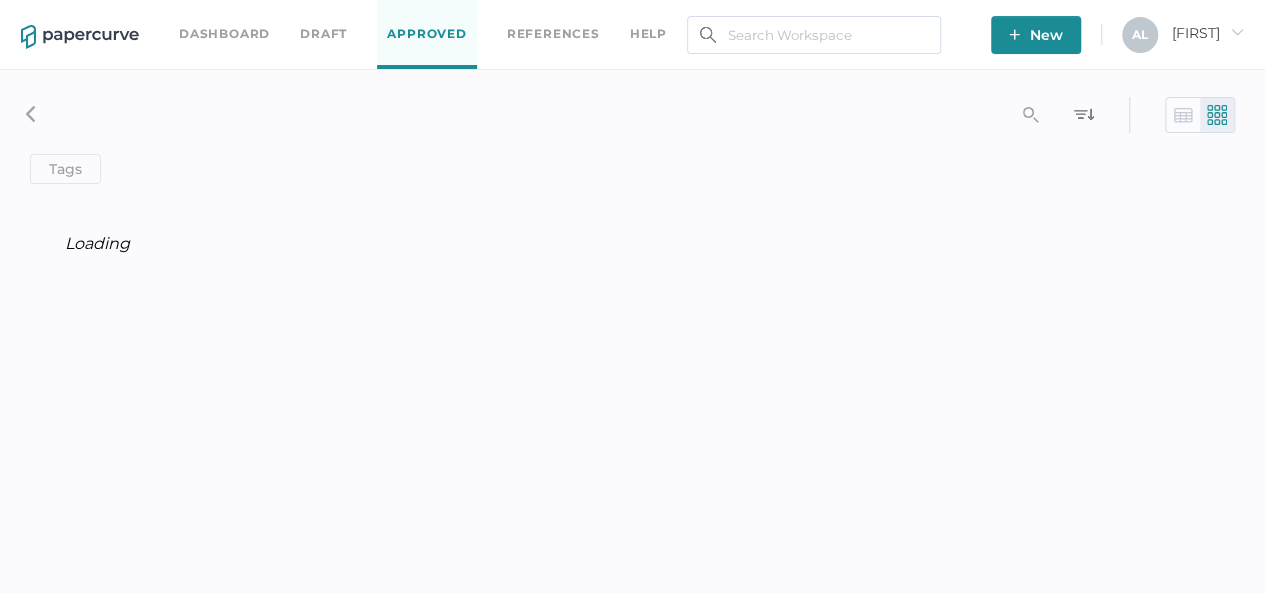 scroll, scrollTop: 0, scrollLeft: 0, axis: both 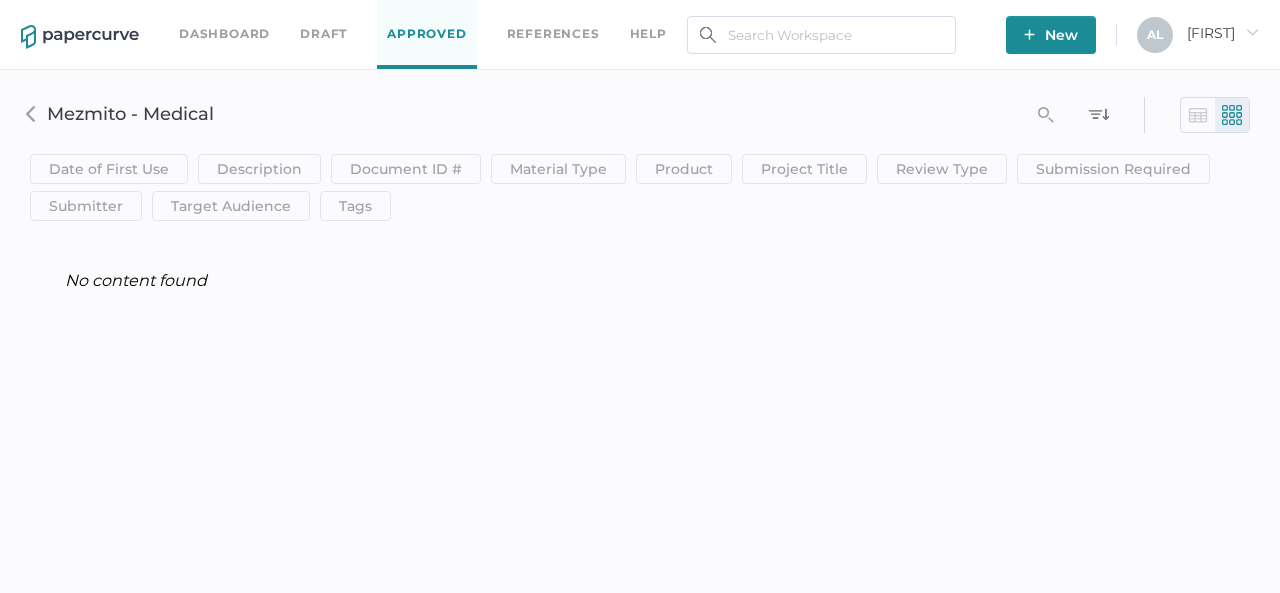 click at bounding box center (31, 114) 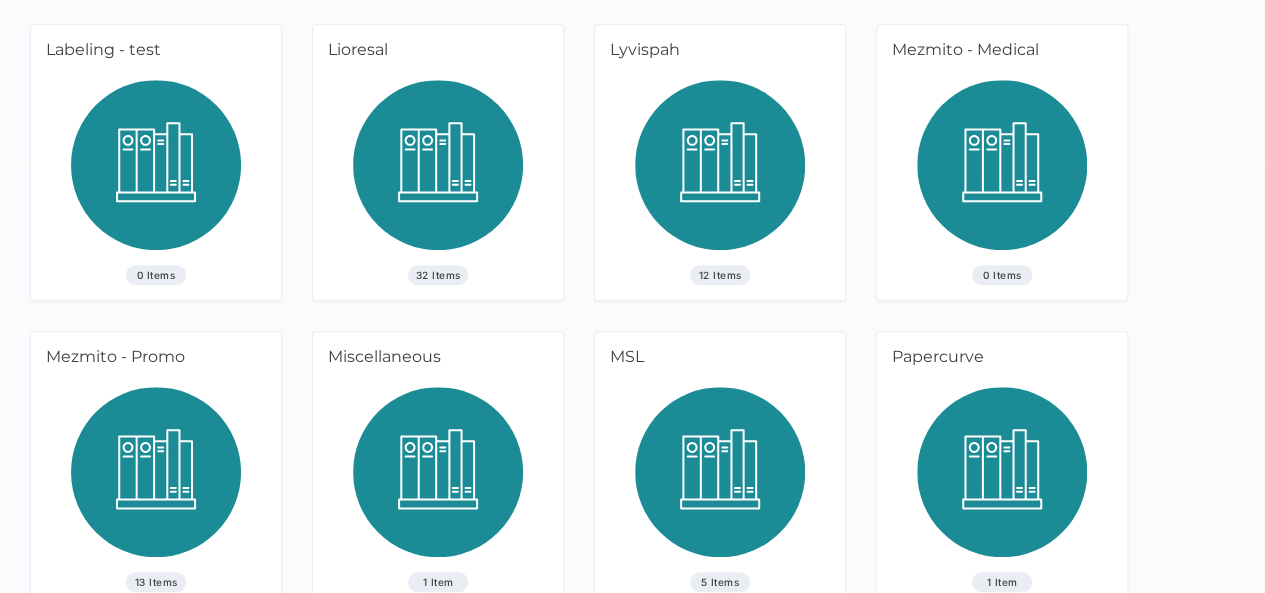 scroll, scrollTop: 300, scrollLeft: 0, axis: vertical 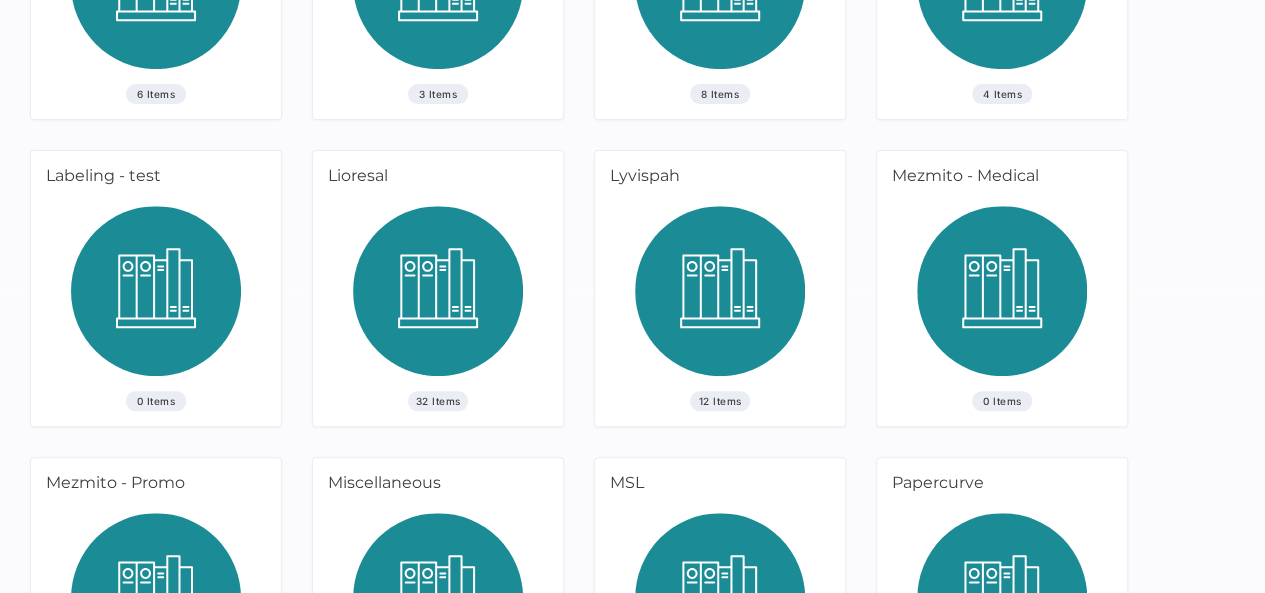 click at bounding box center [156, 298] 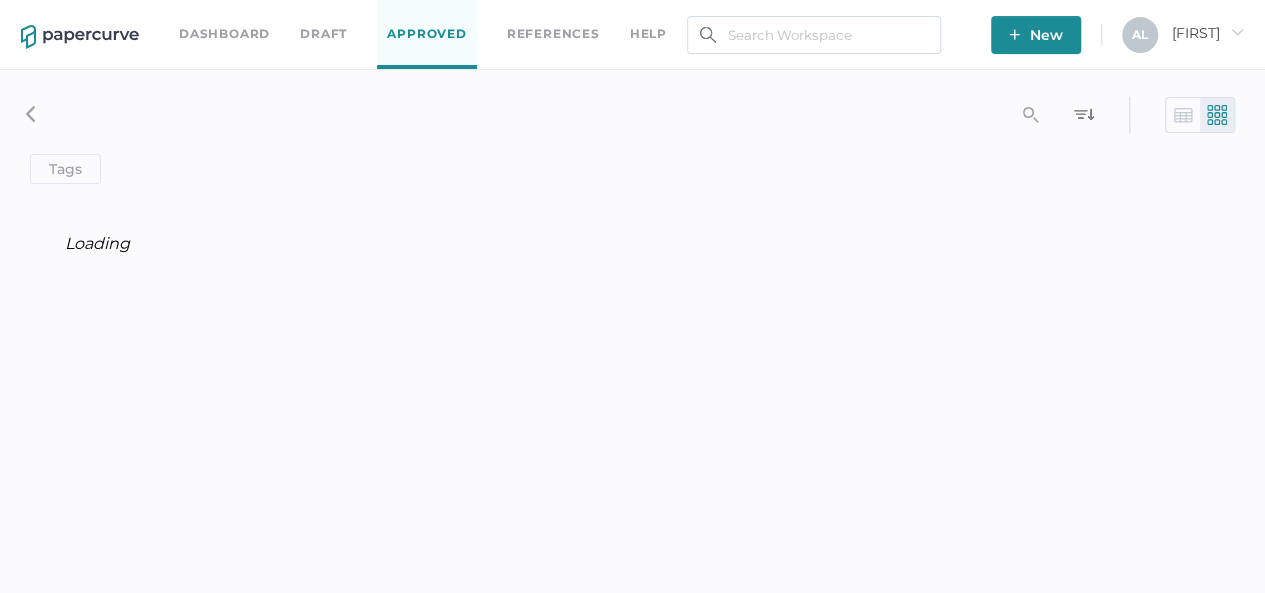 scroll, scrollTop: 0, scrollLeft: 0, axis: both 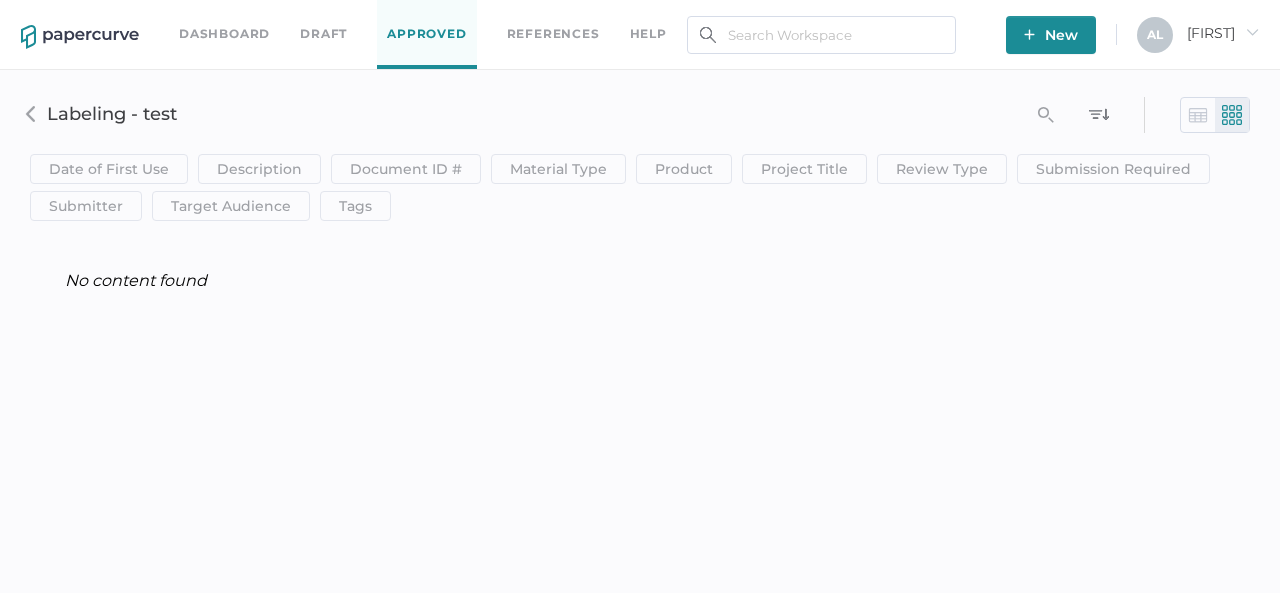 click at bounding box center (31, 114) 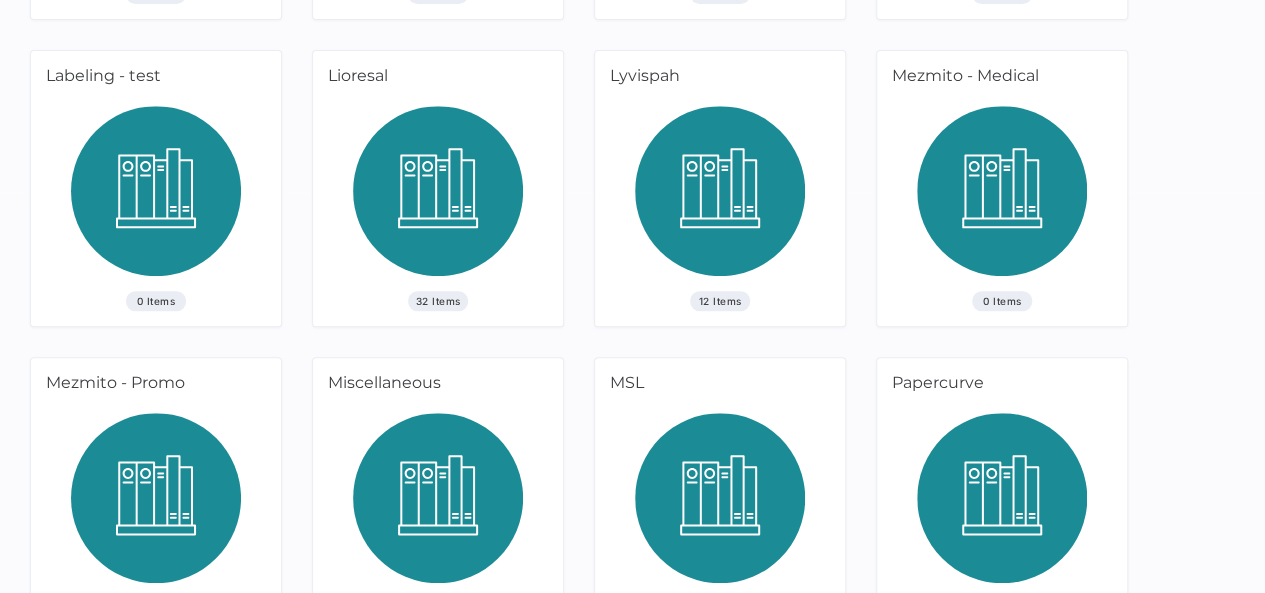 scroll, scrollTop: 500, scrollLeft: 0, axis: vertical 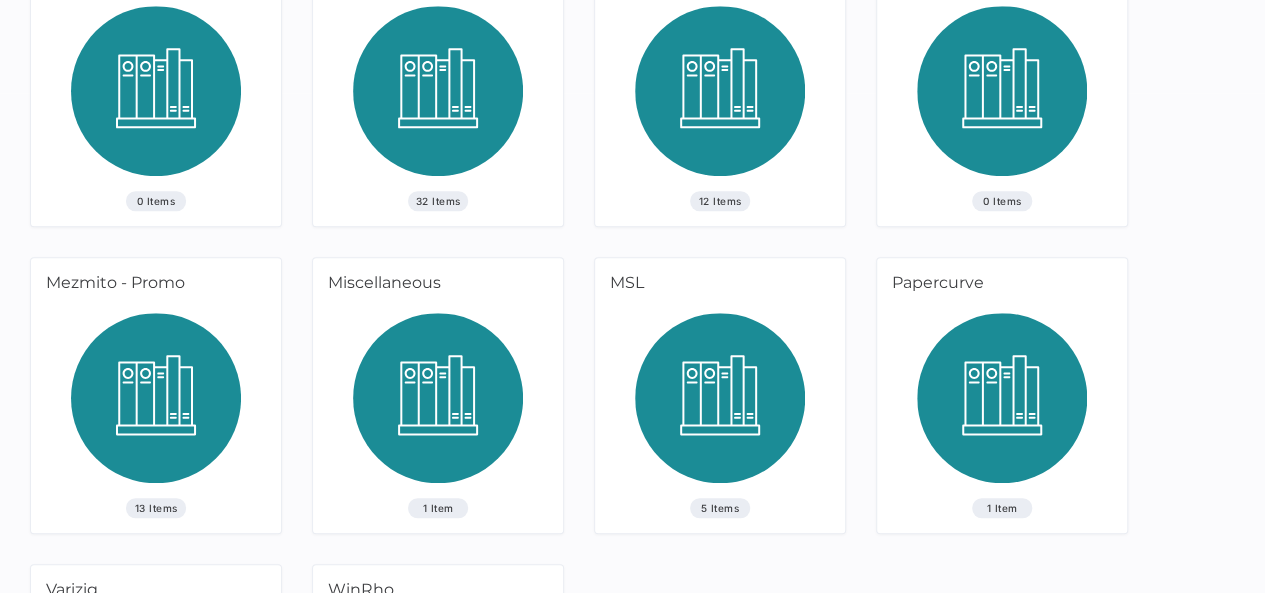 click at bounding box center (156, 405) 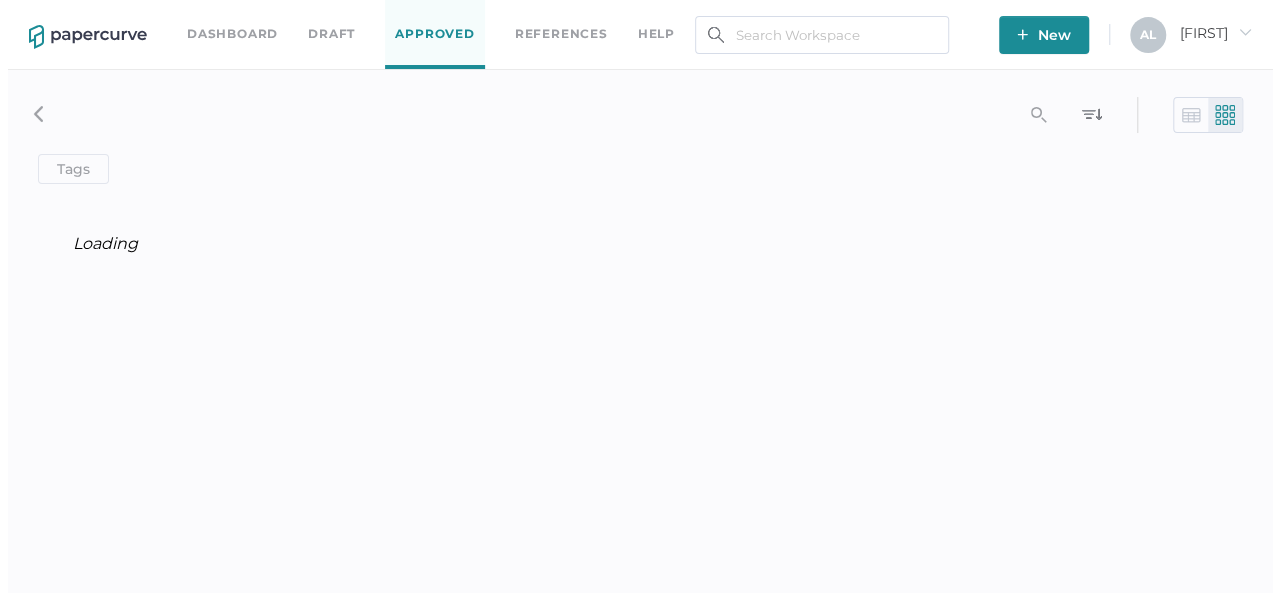 scroll, scrollTop: 0, scrollLeft: 0, axis: both 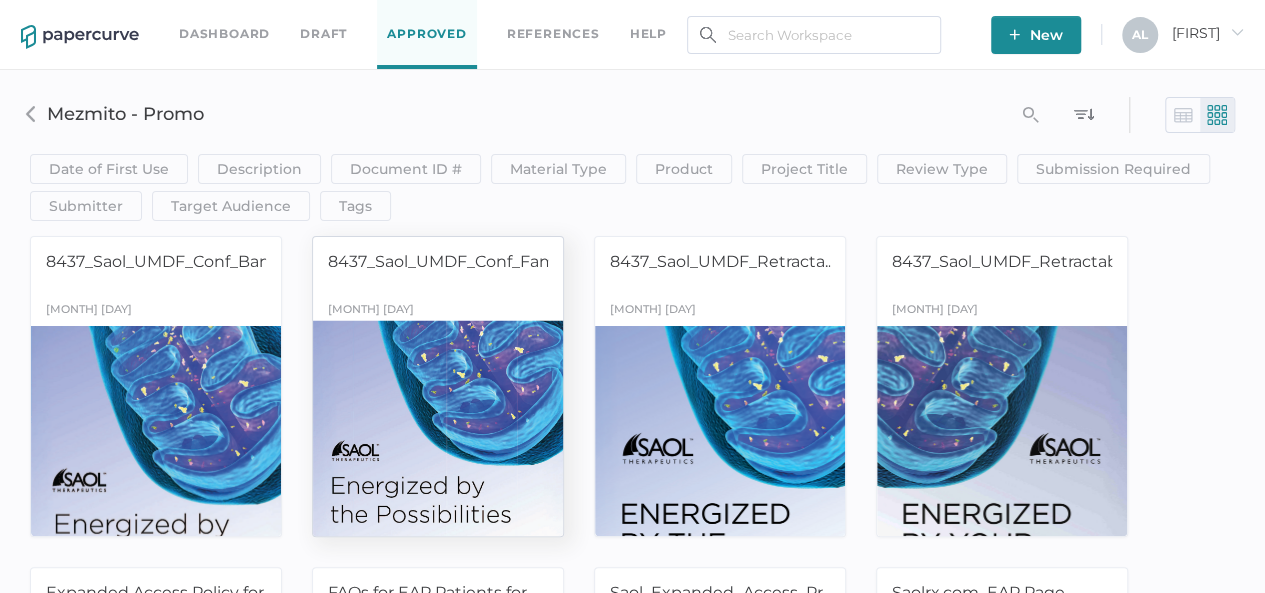 click at bounding box center [438, 430] 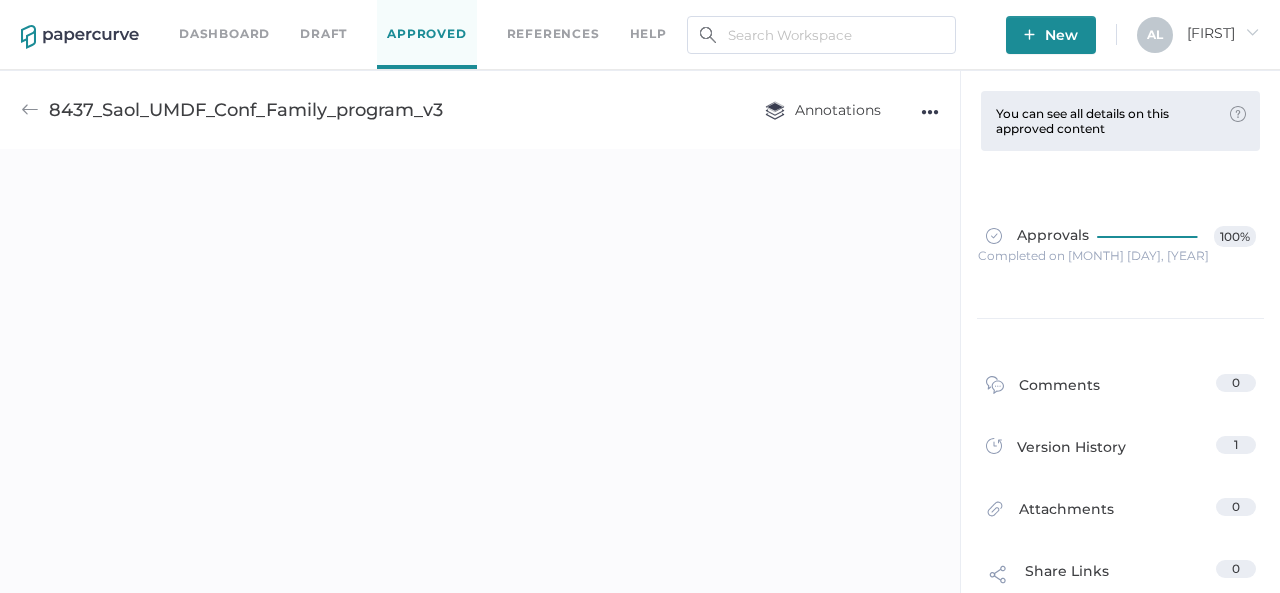 scroll, scrollTop: 8, scrollLeft: 0, axis: vertical 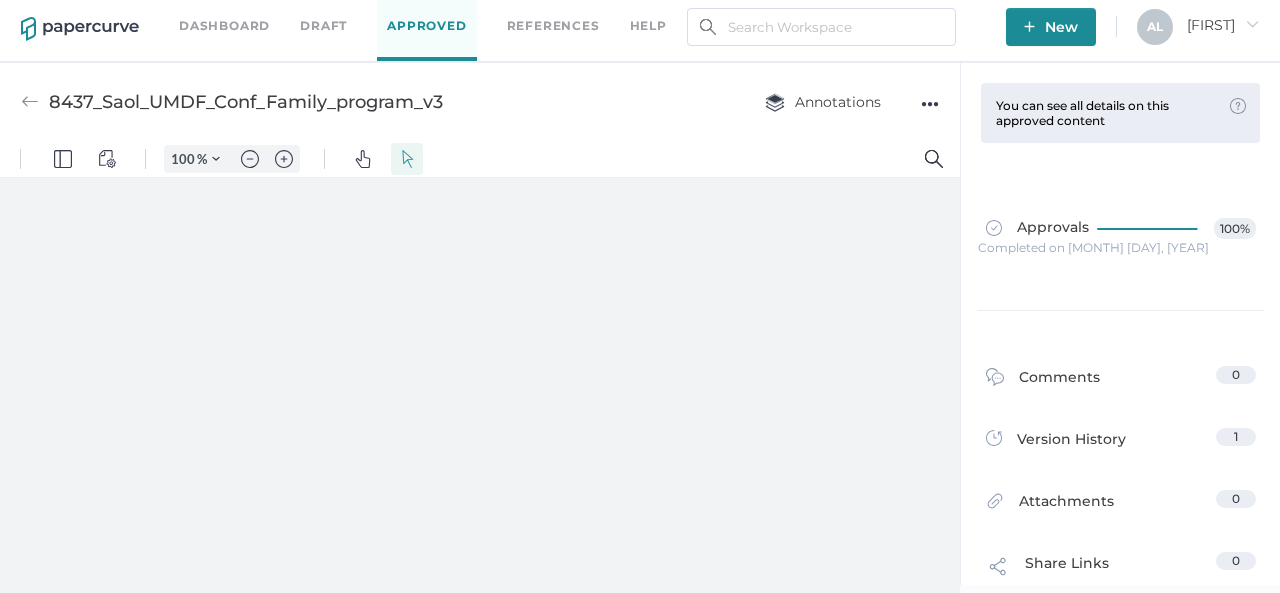type on "50" 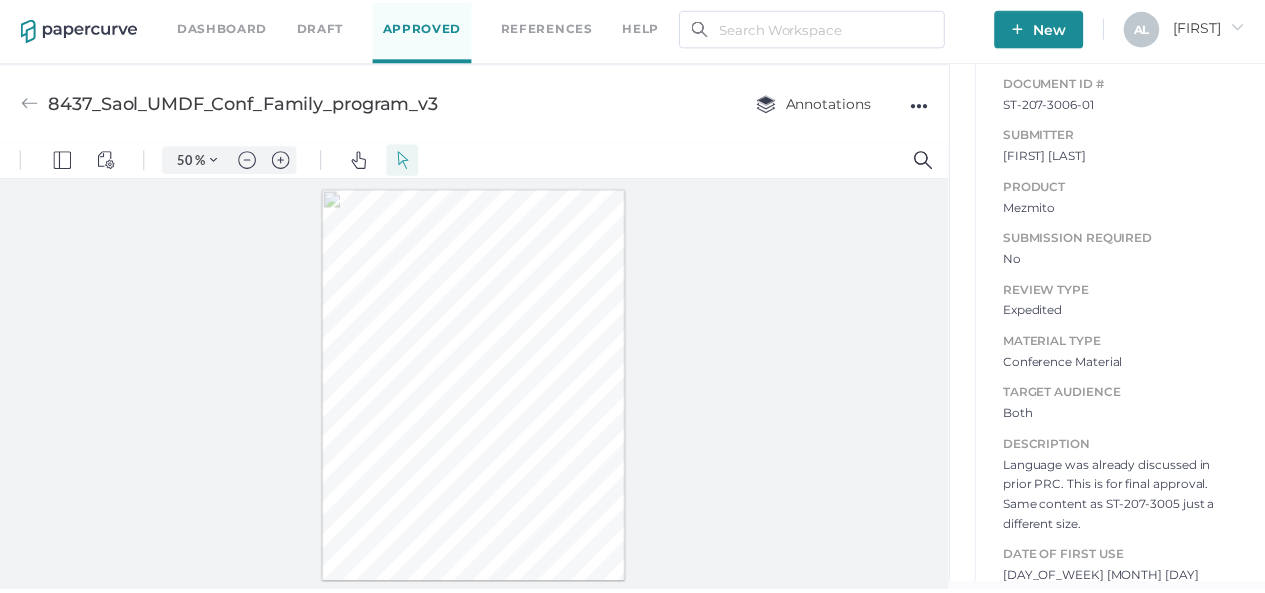 scroll, scrollTop: 840, scrollLeft: 0, axis: vertical 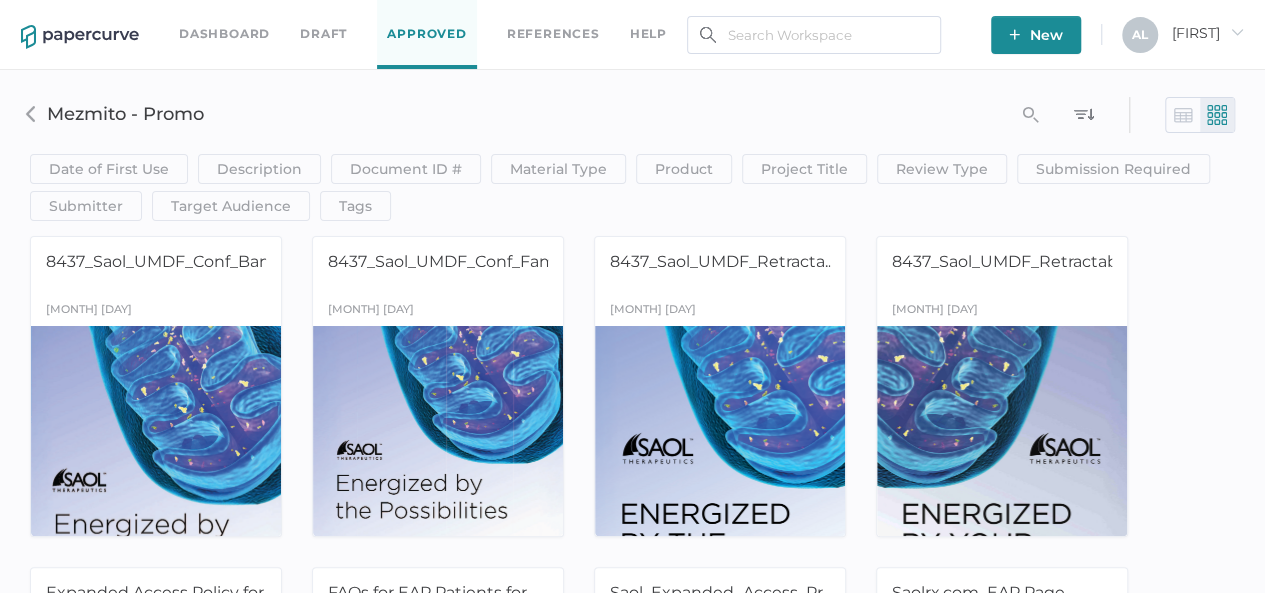 click on "Draft" at bounding box center (323, 34) 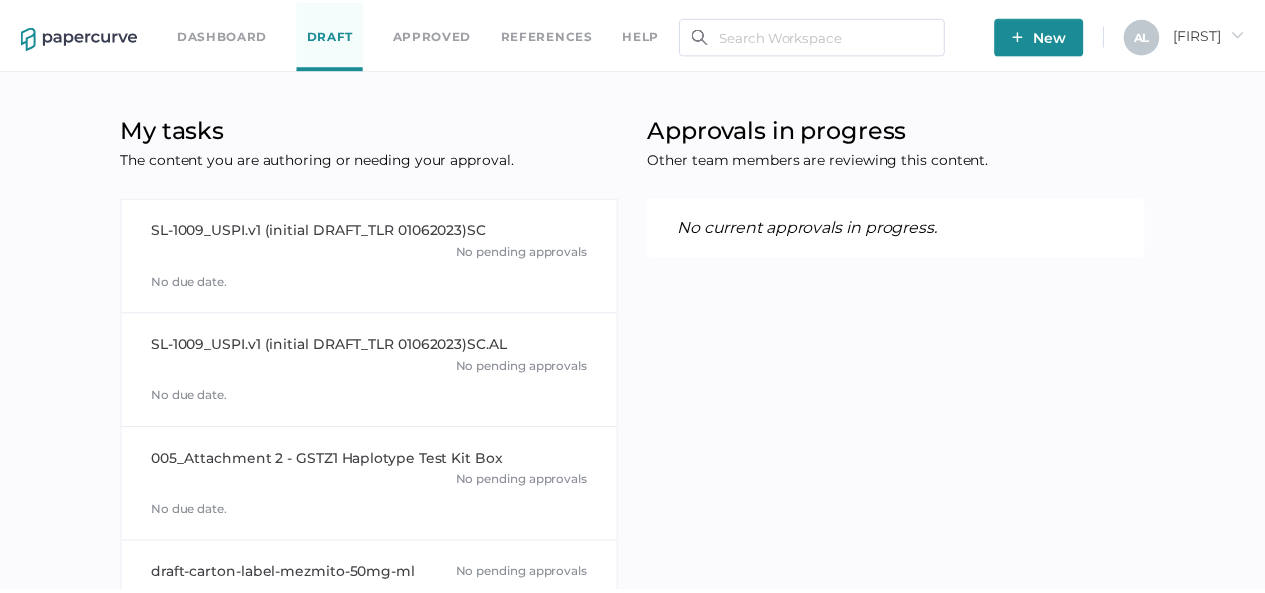 scroll, scrollTop: 0, scrollLeft: 0, axis: both 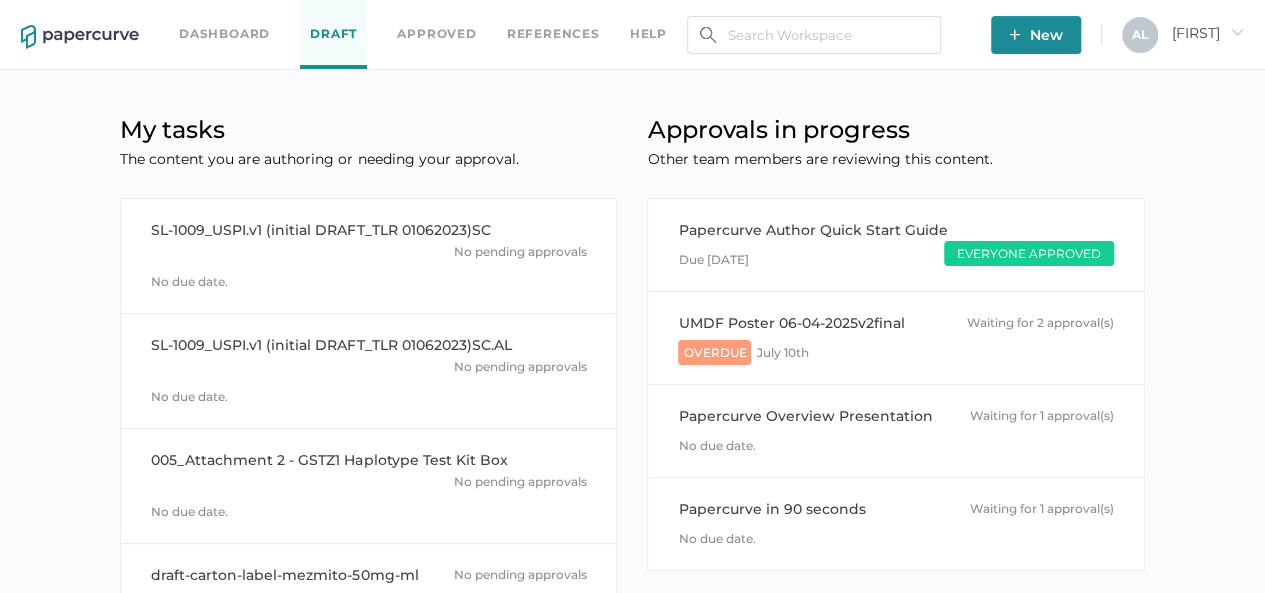 click on "Dashboard" at bounding box center [224, 34] 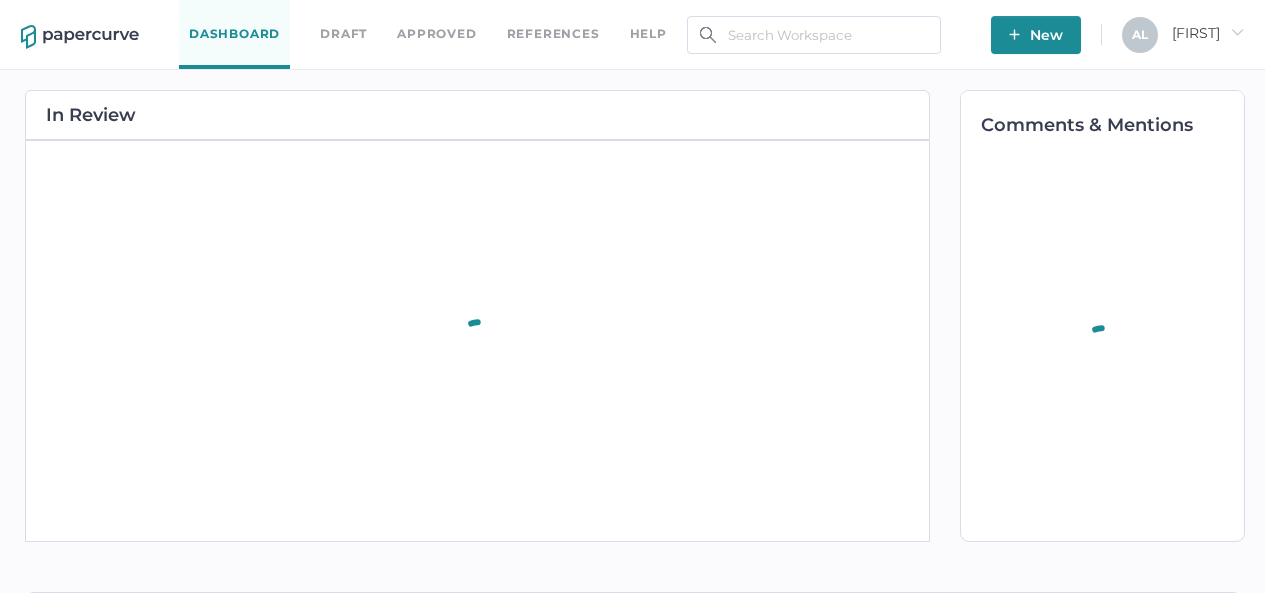 scroll, scrollTop: 0, scrollLeft: 0, axis: both 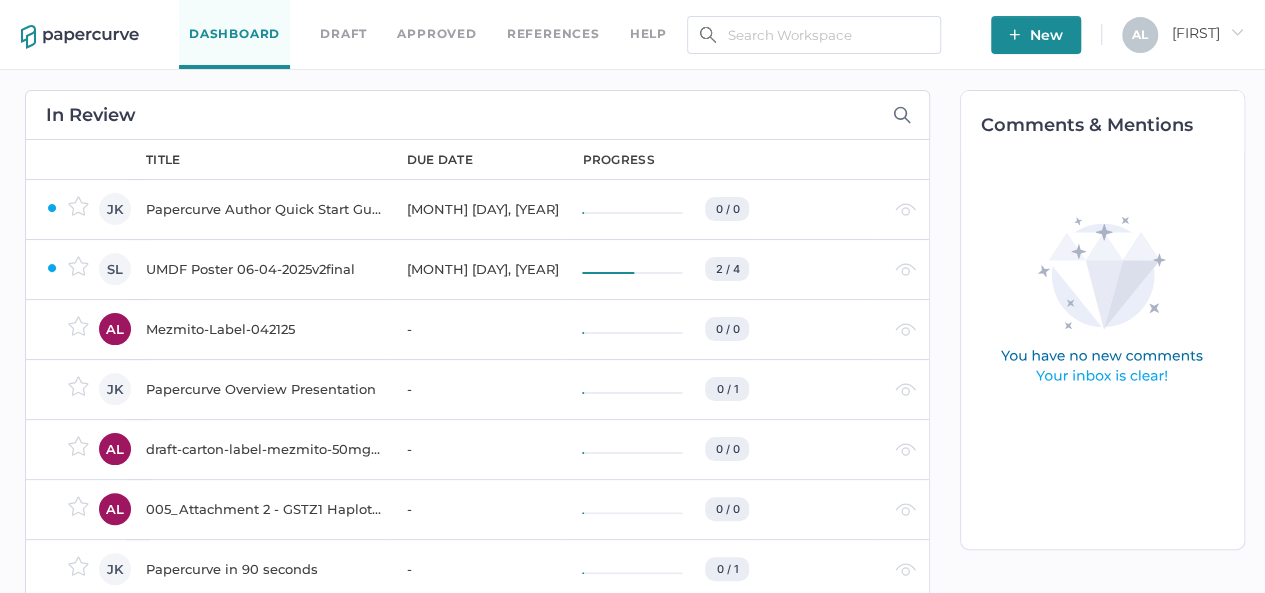 click on "help" at bounding box center [648, 34] 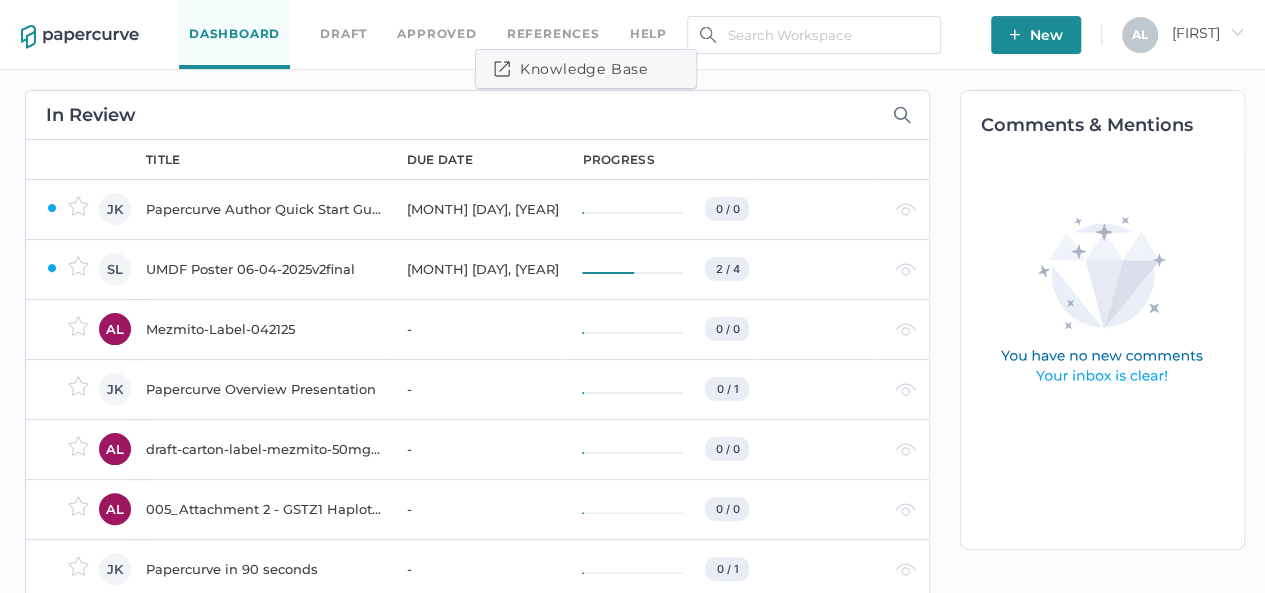 click on "Knowledge Base" at bounding box center [571, 69] 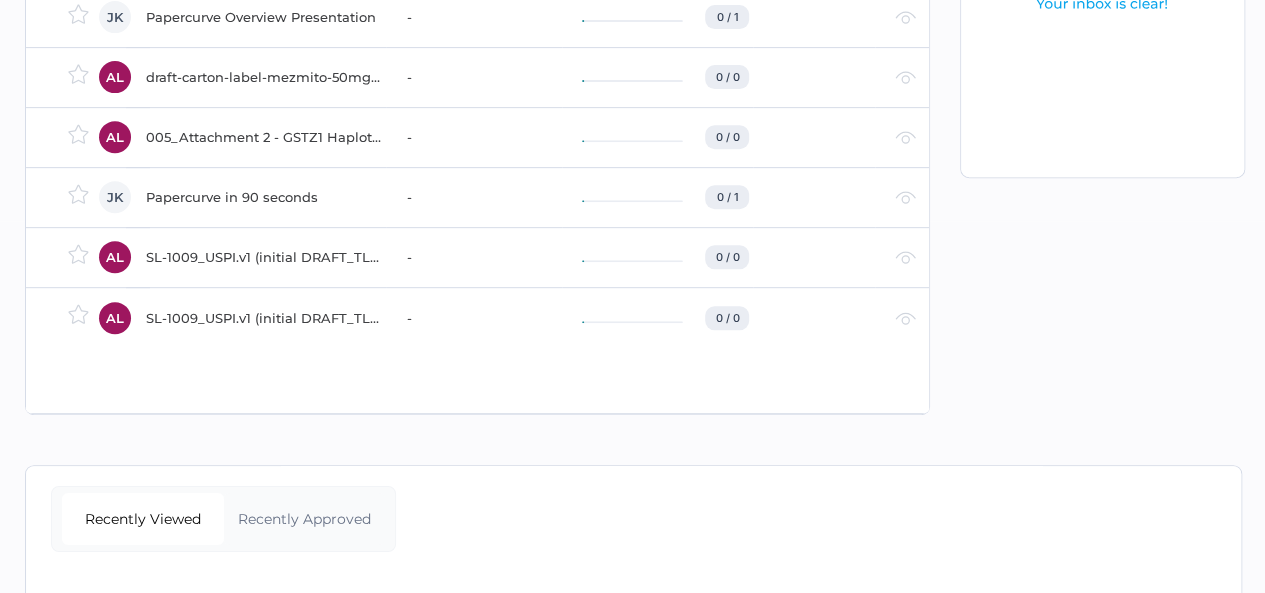 scroll, scrollTop: 0, scrollLeft: 0, axis: both 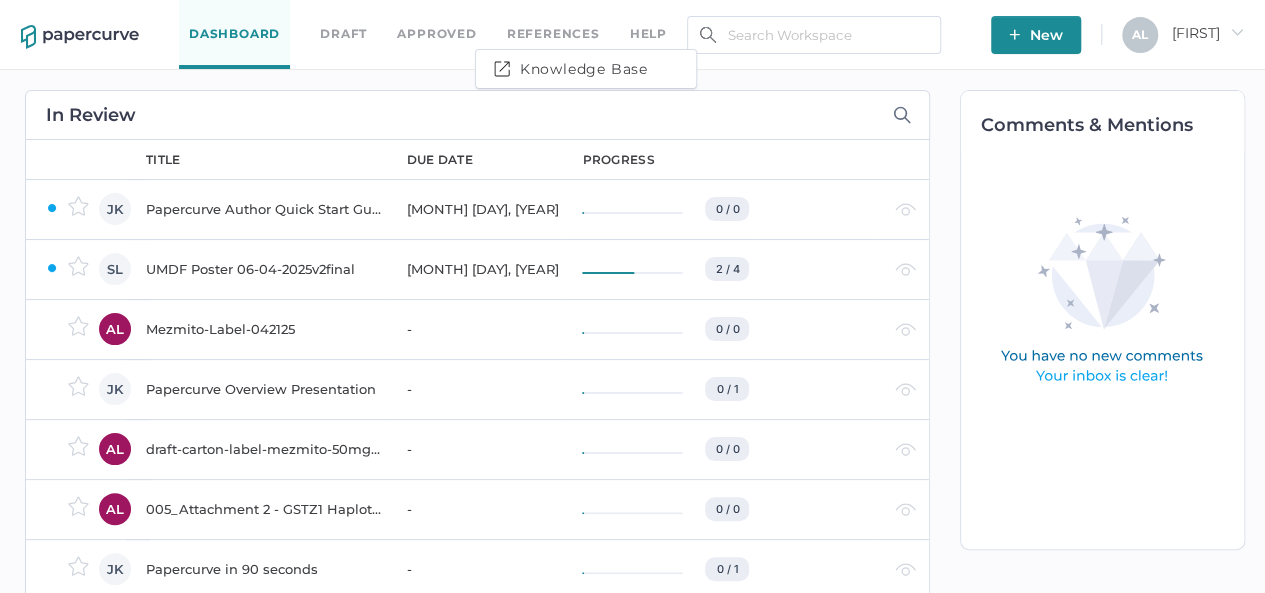 click on "Draft" at bounding box center [343, 34] 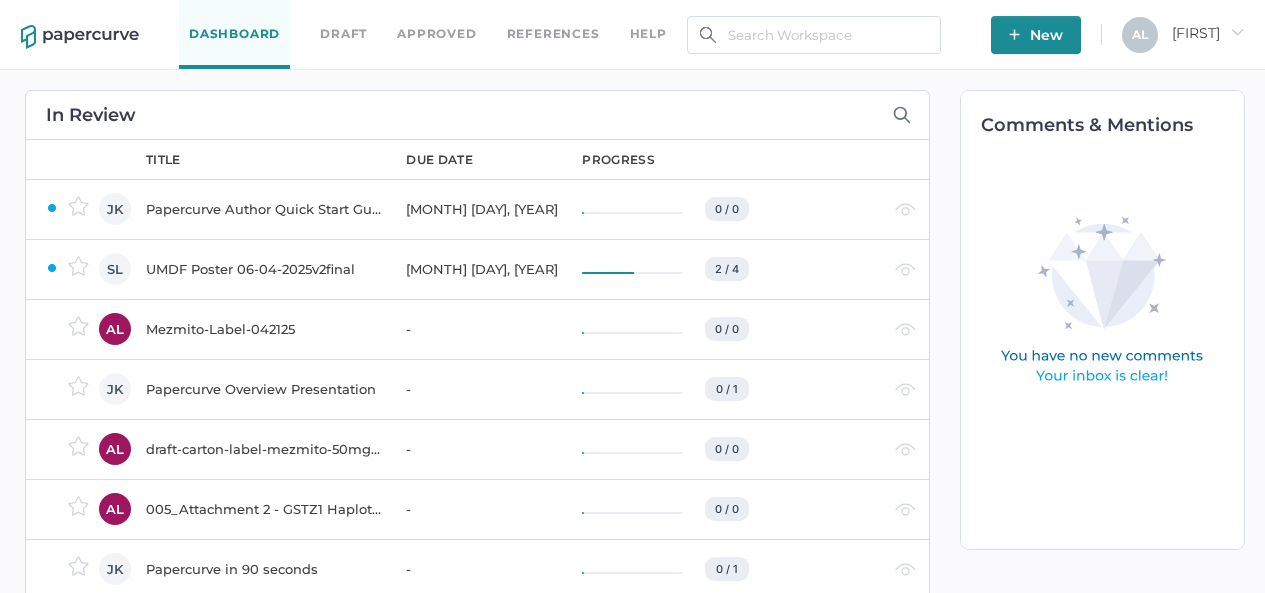 scroll, scrollTop: 0, scrollLeft: 0, axis: both 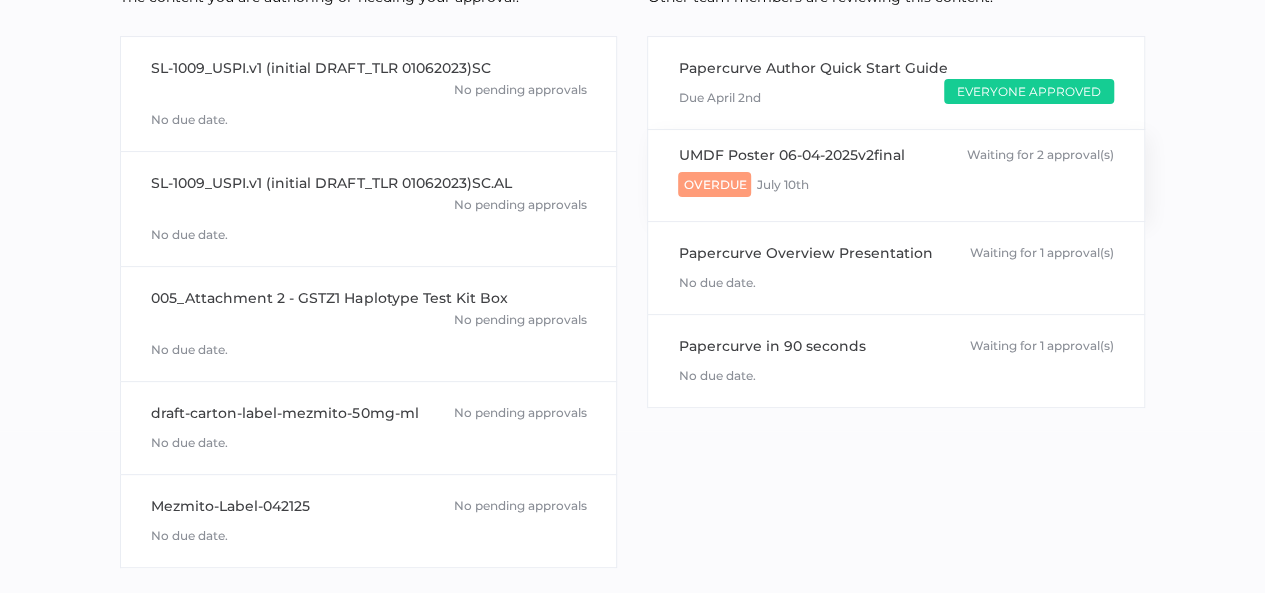 click on "UMDF Poster 06-04-2025v2final" at bounding box center [791, 155] 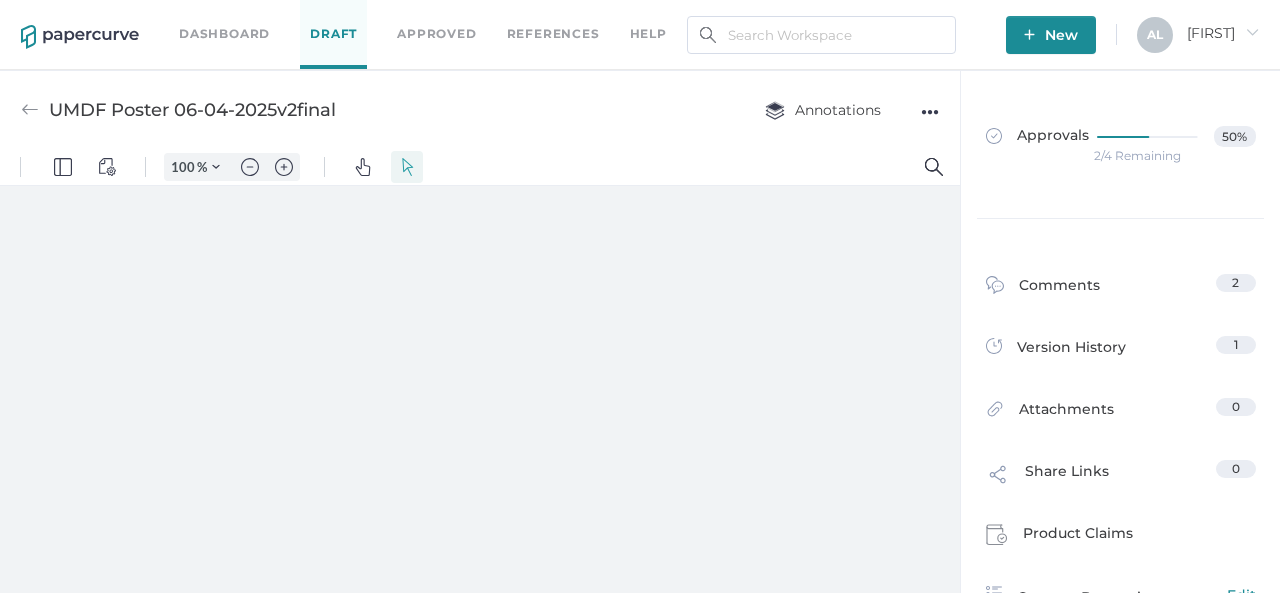 scroll, scrollTop: 0, scrollLeft: 0, axis: both 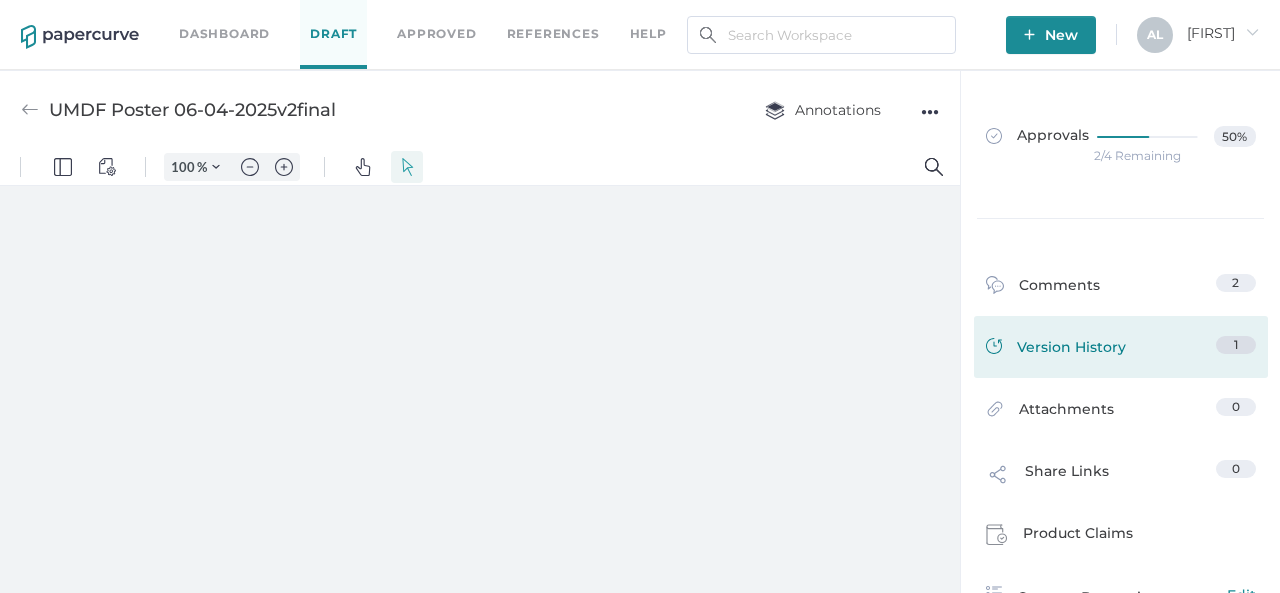 type on "50" 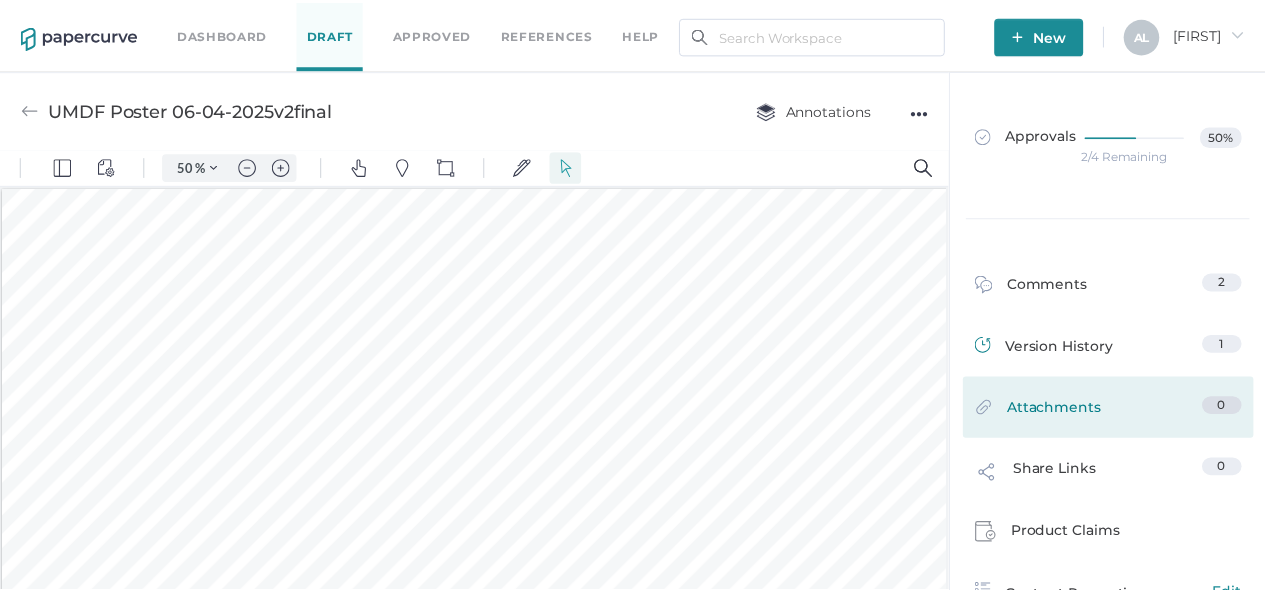 scroll, scrollTop: 1, scrollLeft: 0, axis: vertical 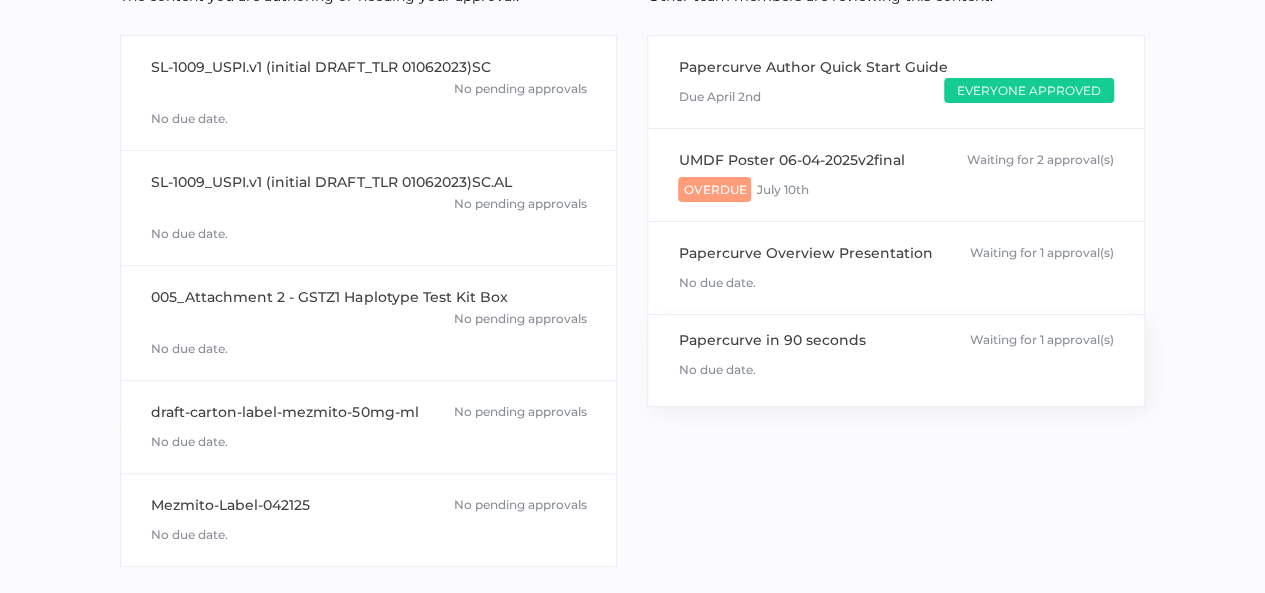 click on "Papercurve in 90 seconds" at bounding box center [771, 340] 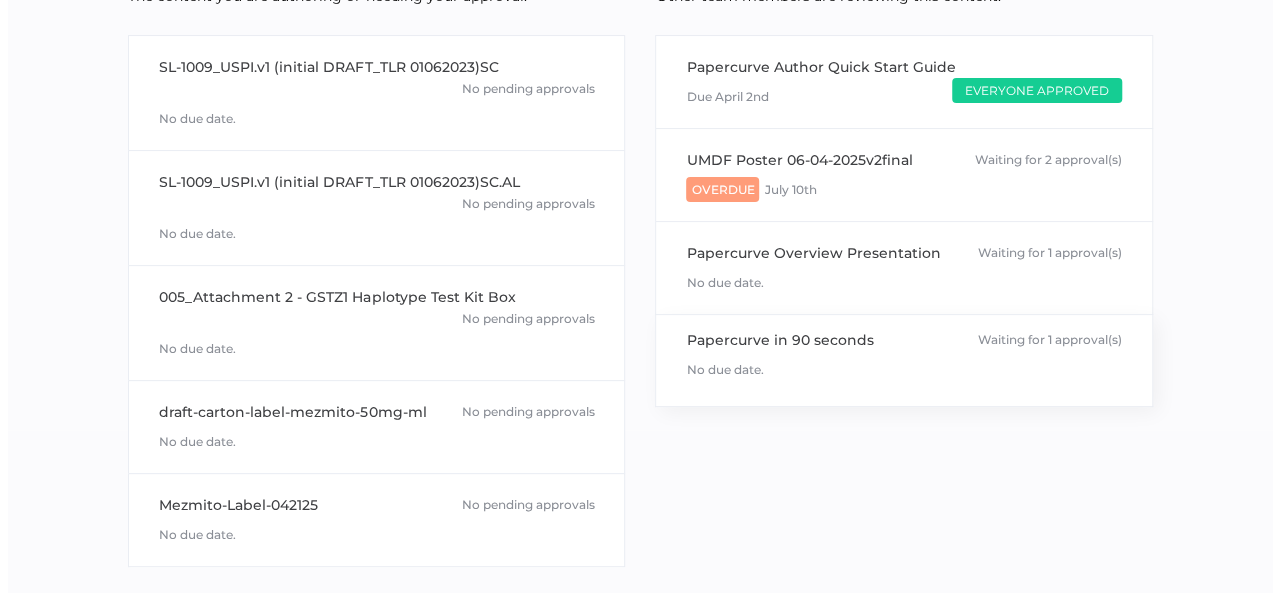 scroll, scrollTop: 0, scrollLeft: 0, axis: both 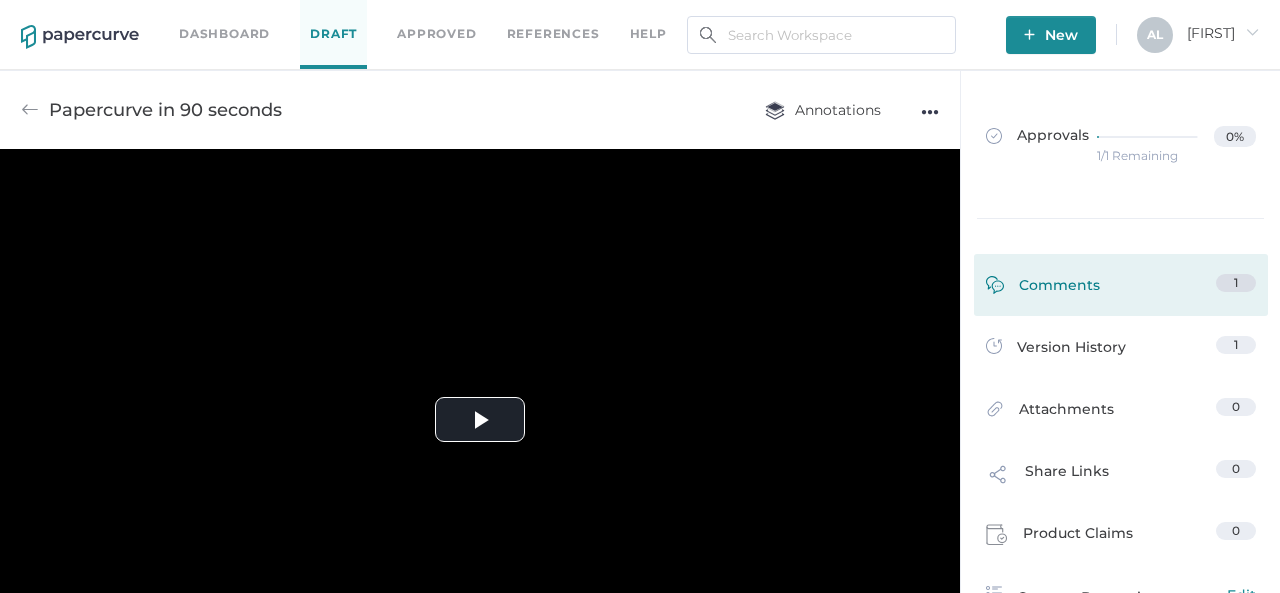 click on "Comments" at bounding box center [1043, 289] 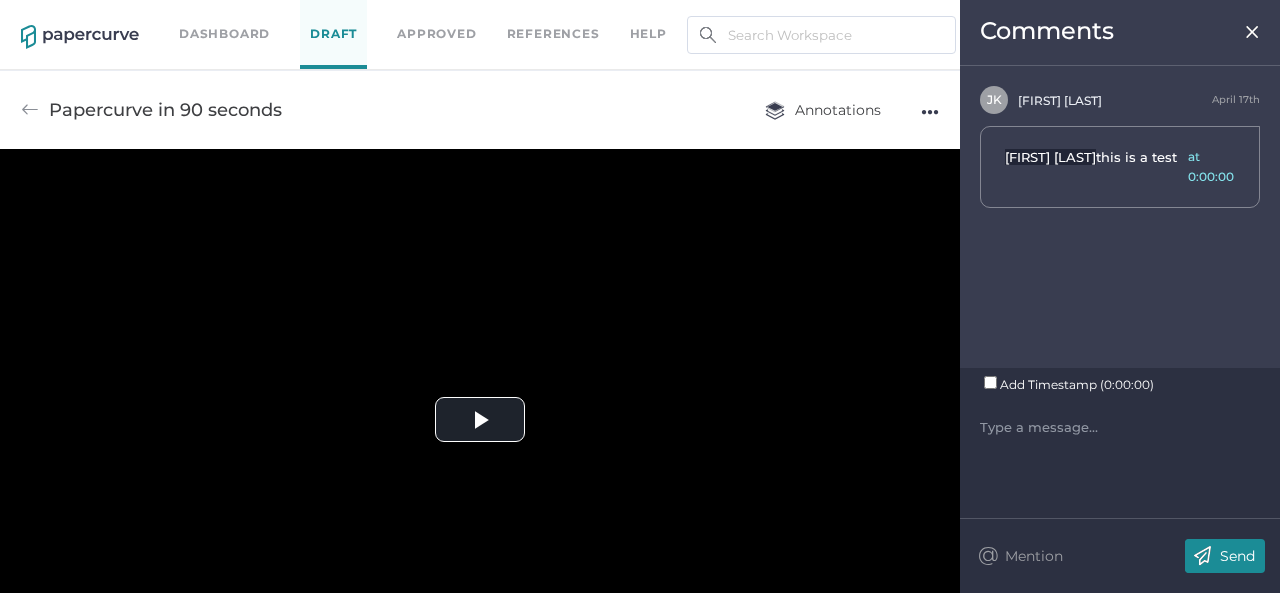 click at bounding box center (1252, 32) 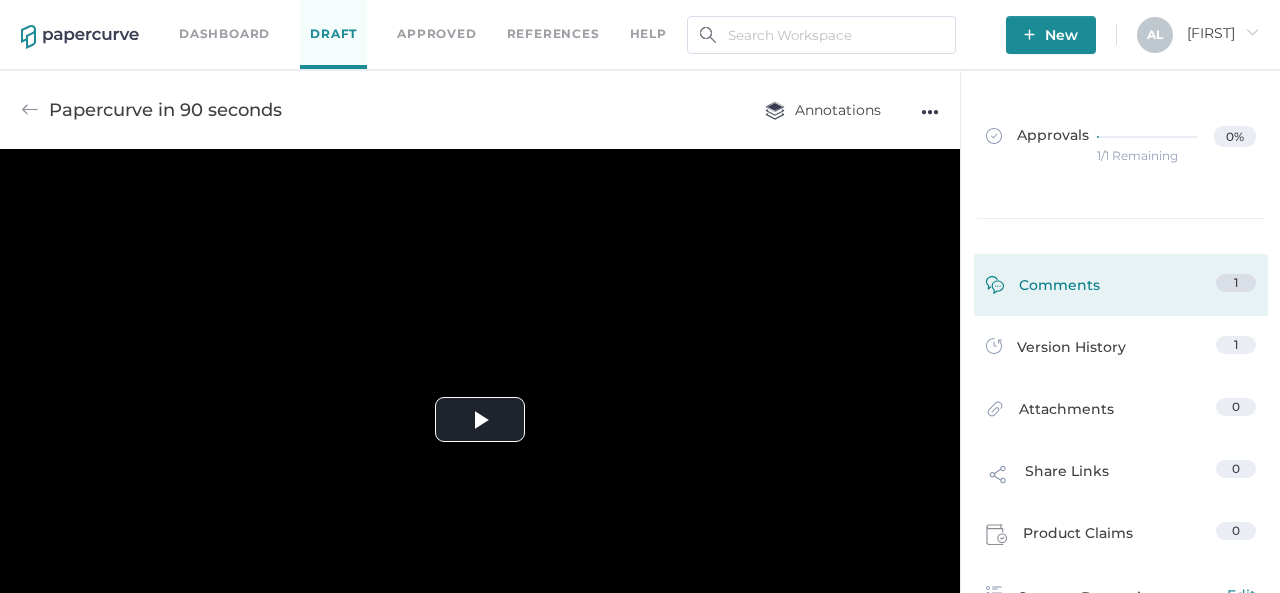 click on "Comments" at bounding box center [1043, 289] 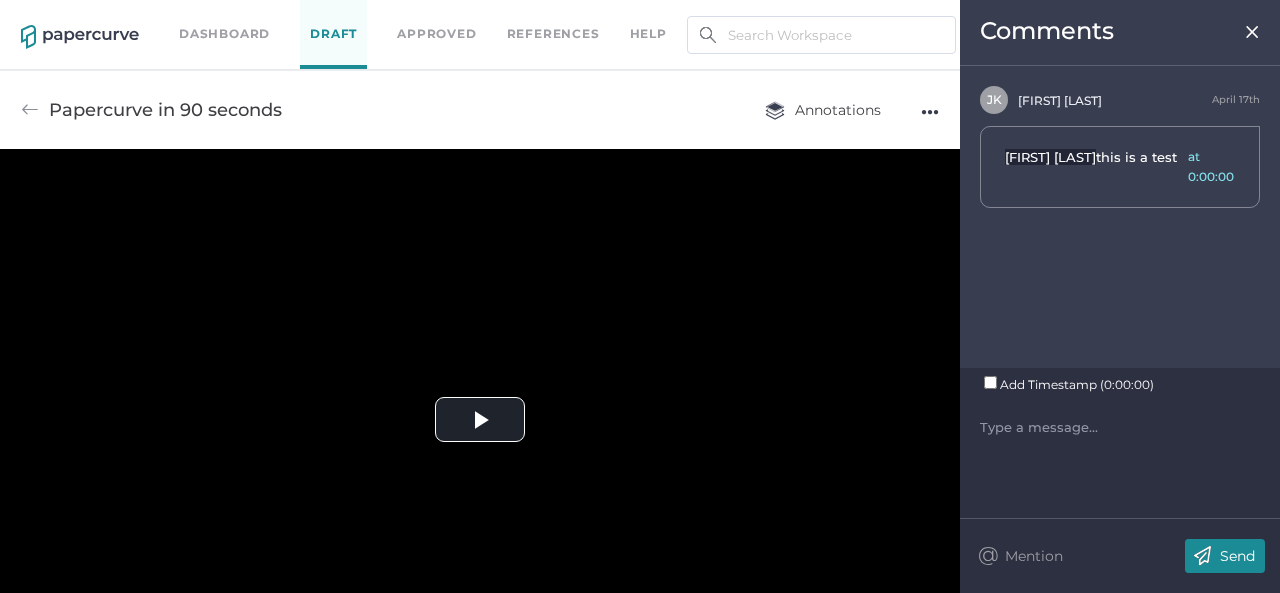 click at bounding box center (1252, 32) 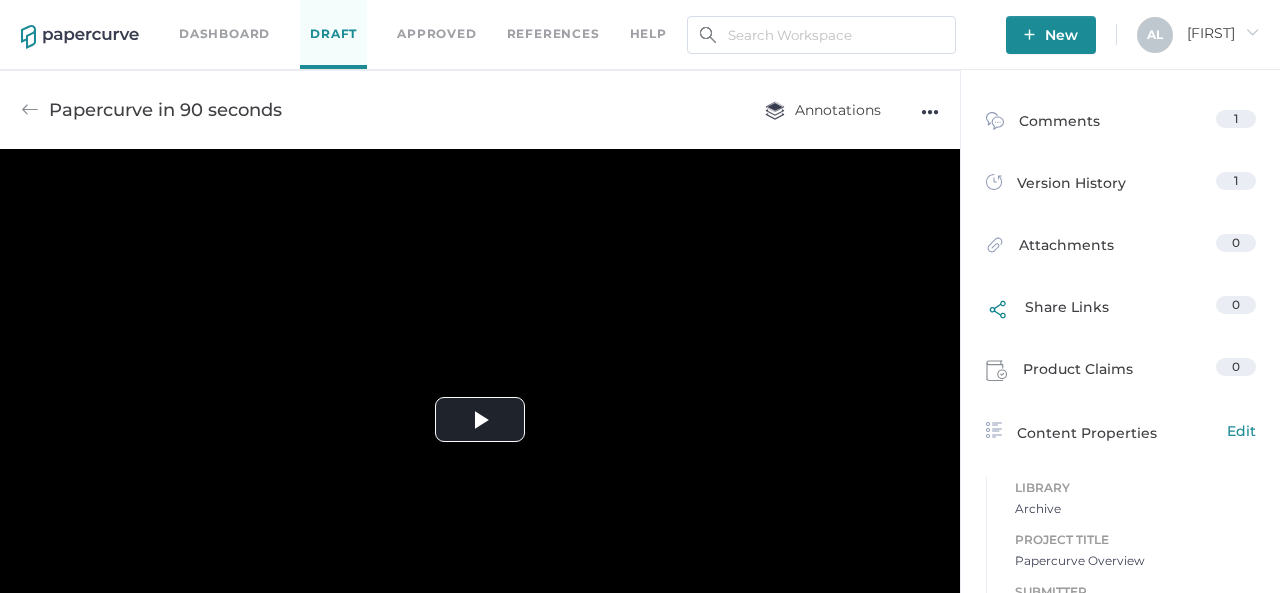 scroll, scrollTop: 326, scrollLeft: 0, axis: vertical 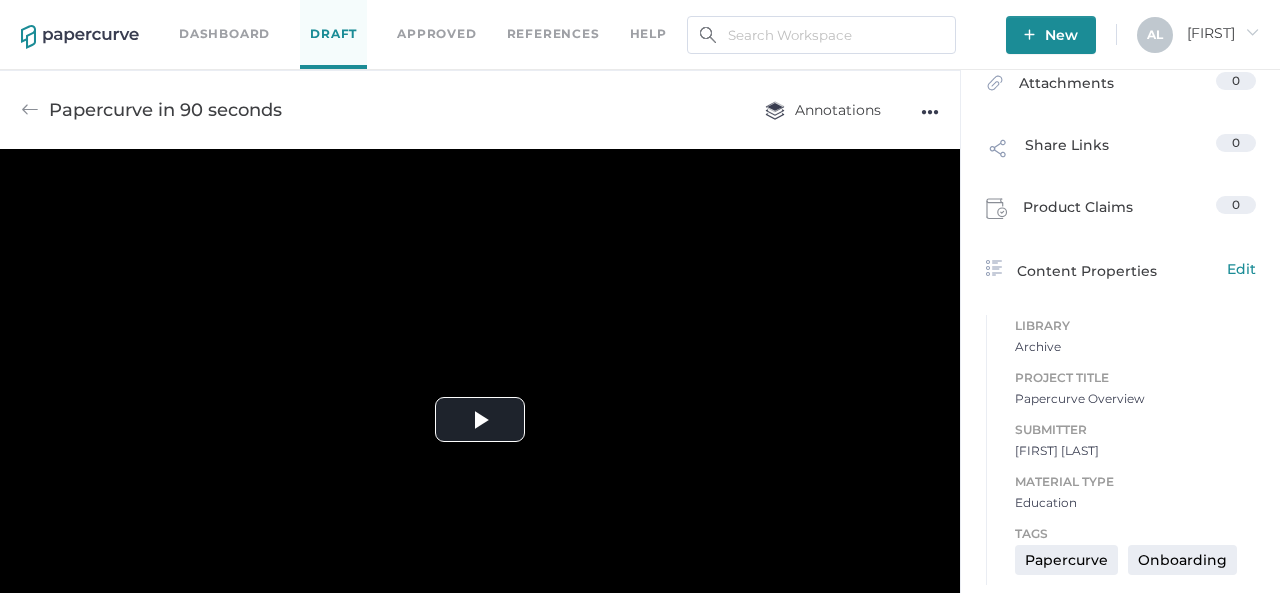 click on "Approved" at bounding box center (436, 34) 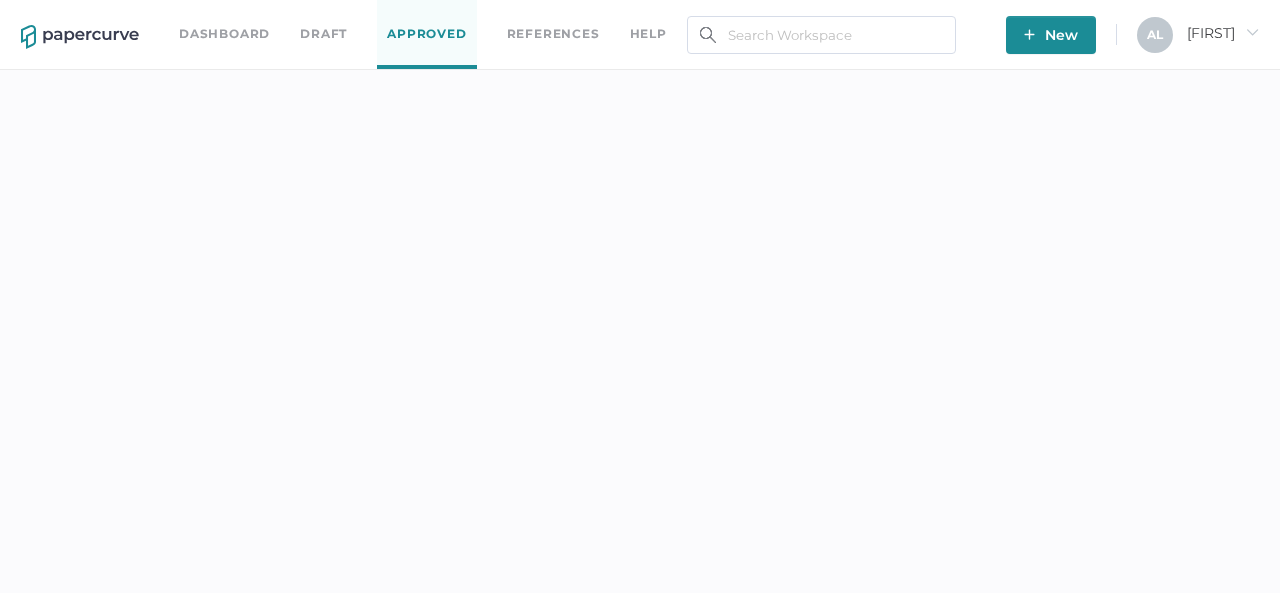 scroll, scrollTop: 0, scrollLeft: 0, axis: both 